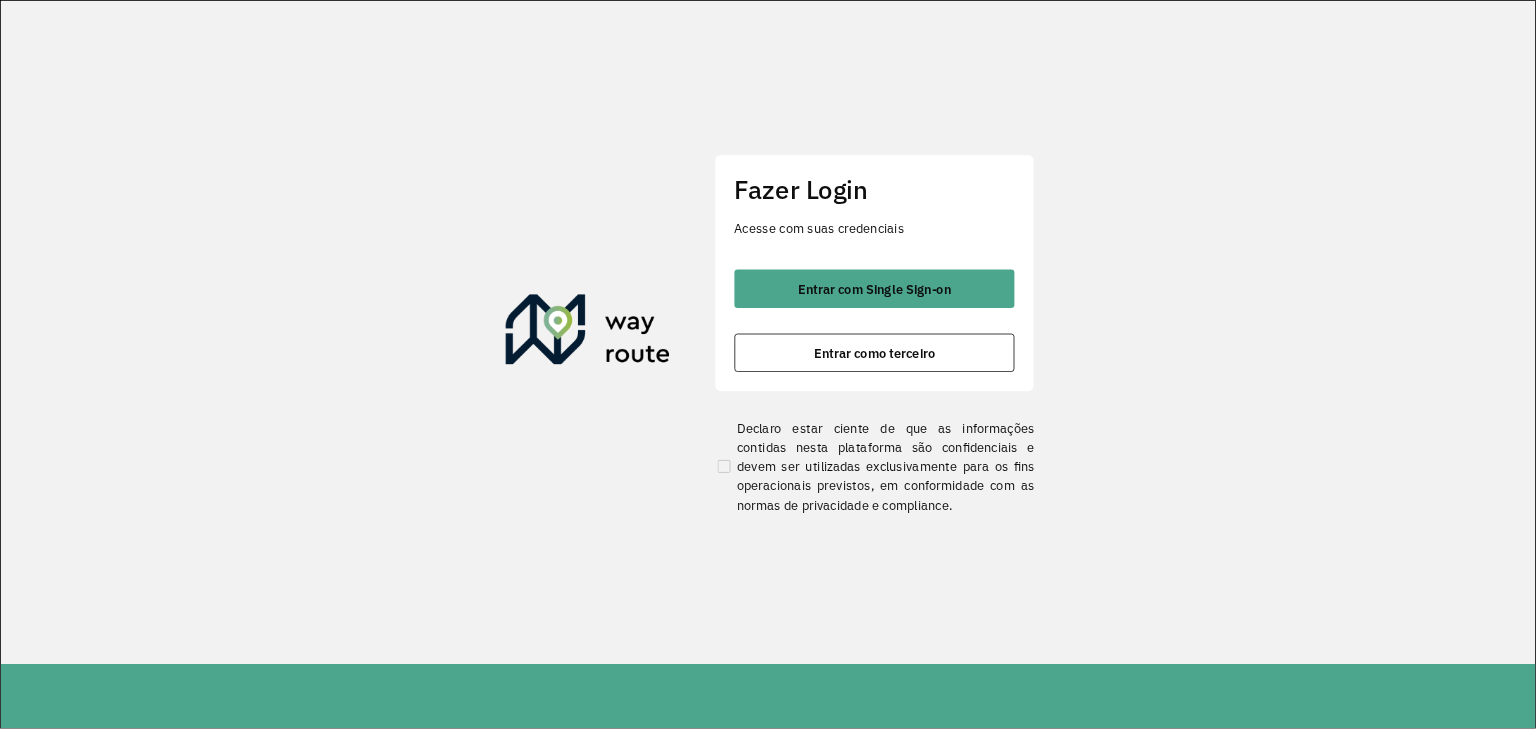 scroll, scrollTop: 0, scrollLeft: 0, axis: both 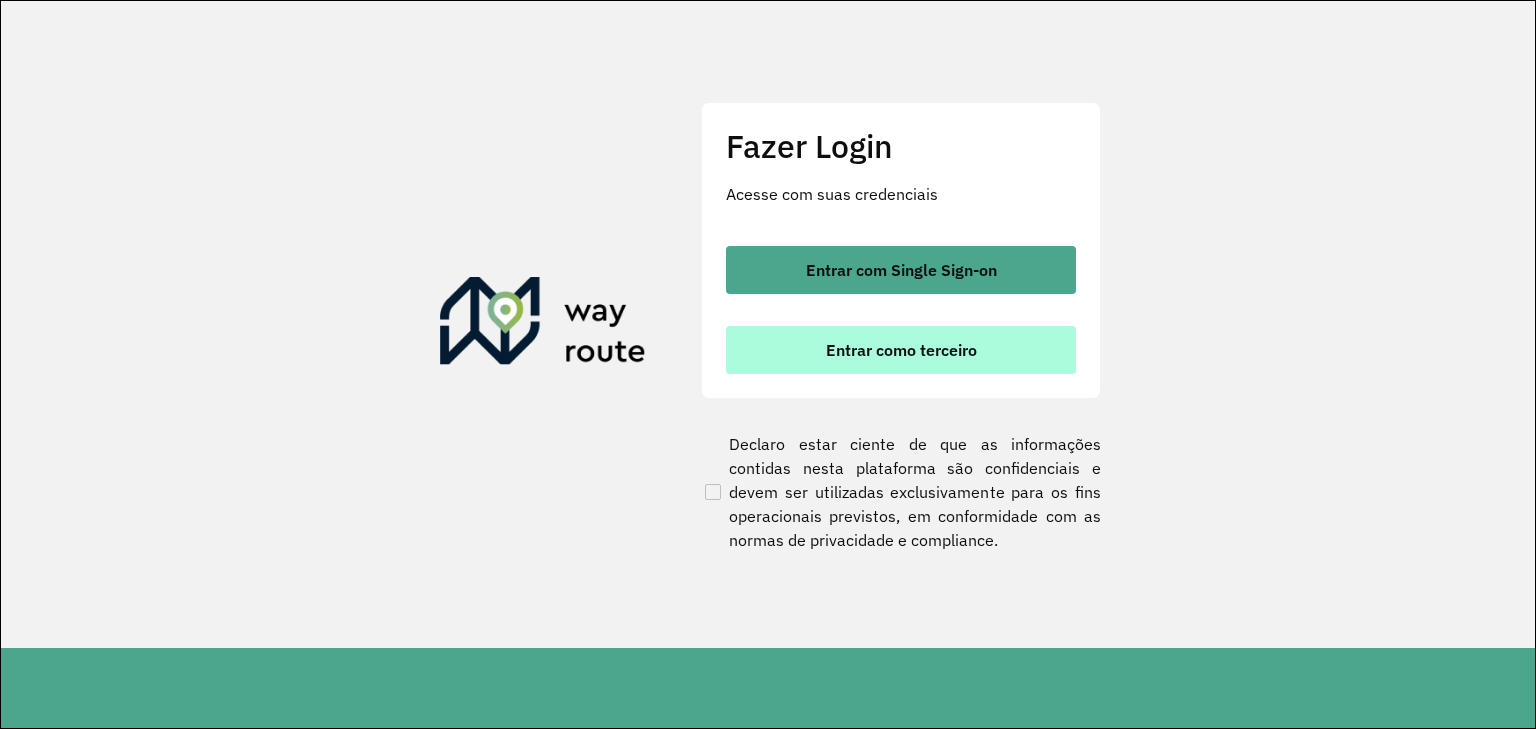 click on "Entrar como terceiro" at bounding box center (901, 350) 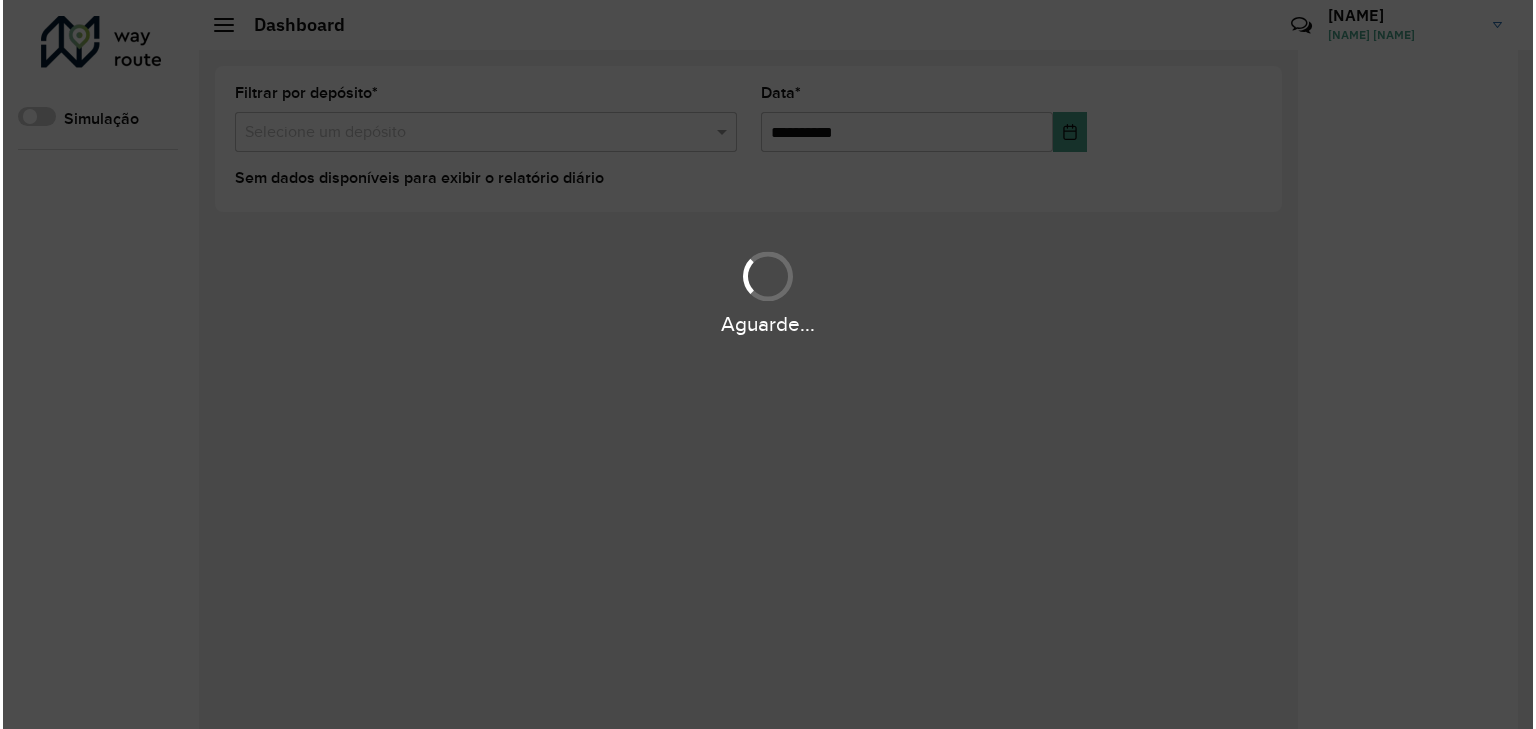 scroll, scrollTop: 0, scrollLeft: 0, axis: both 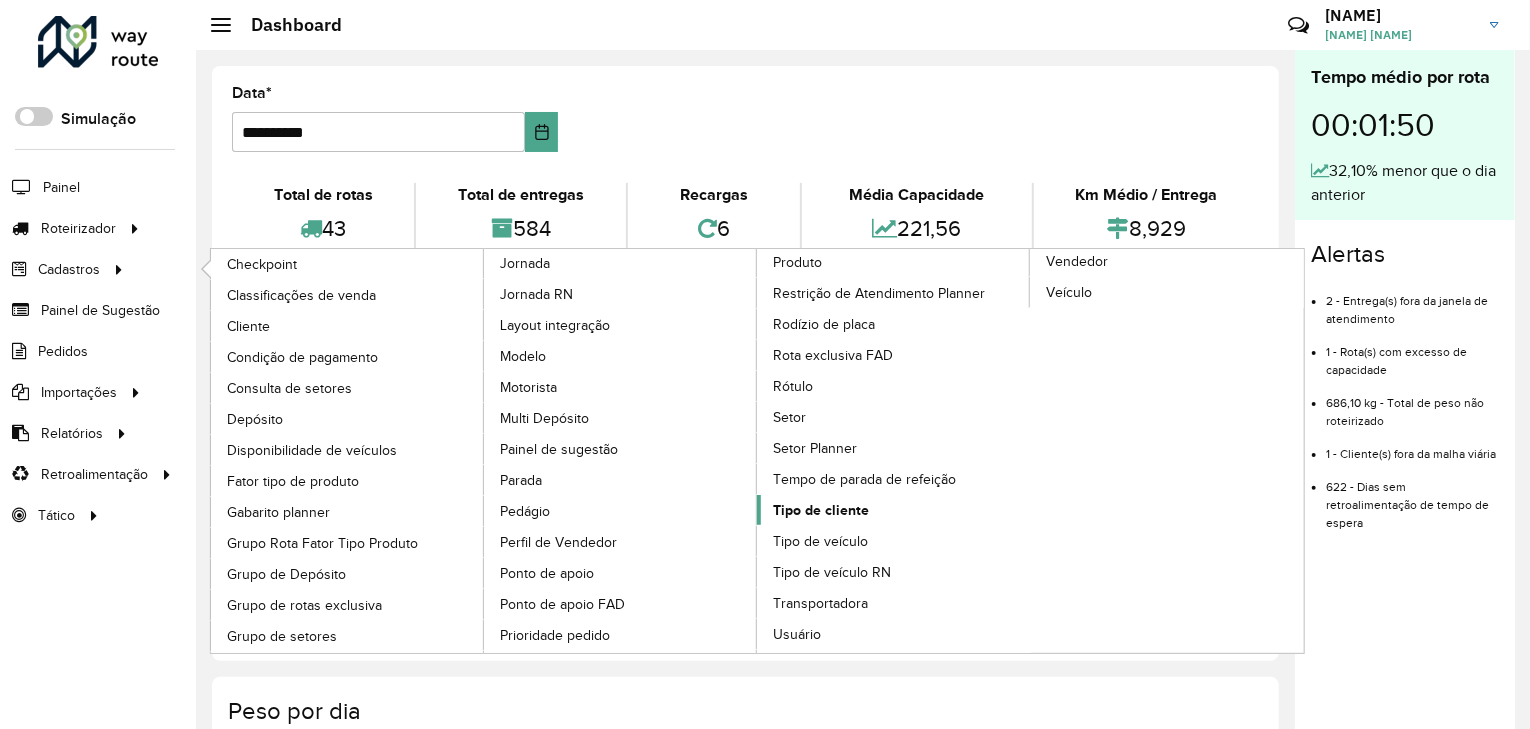 click on "Tipo de cliente" 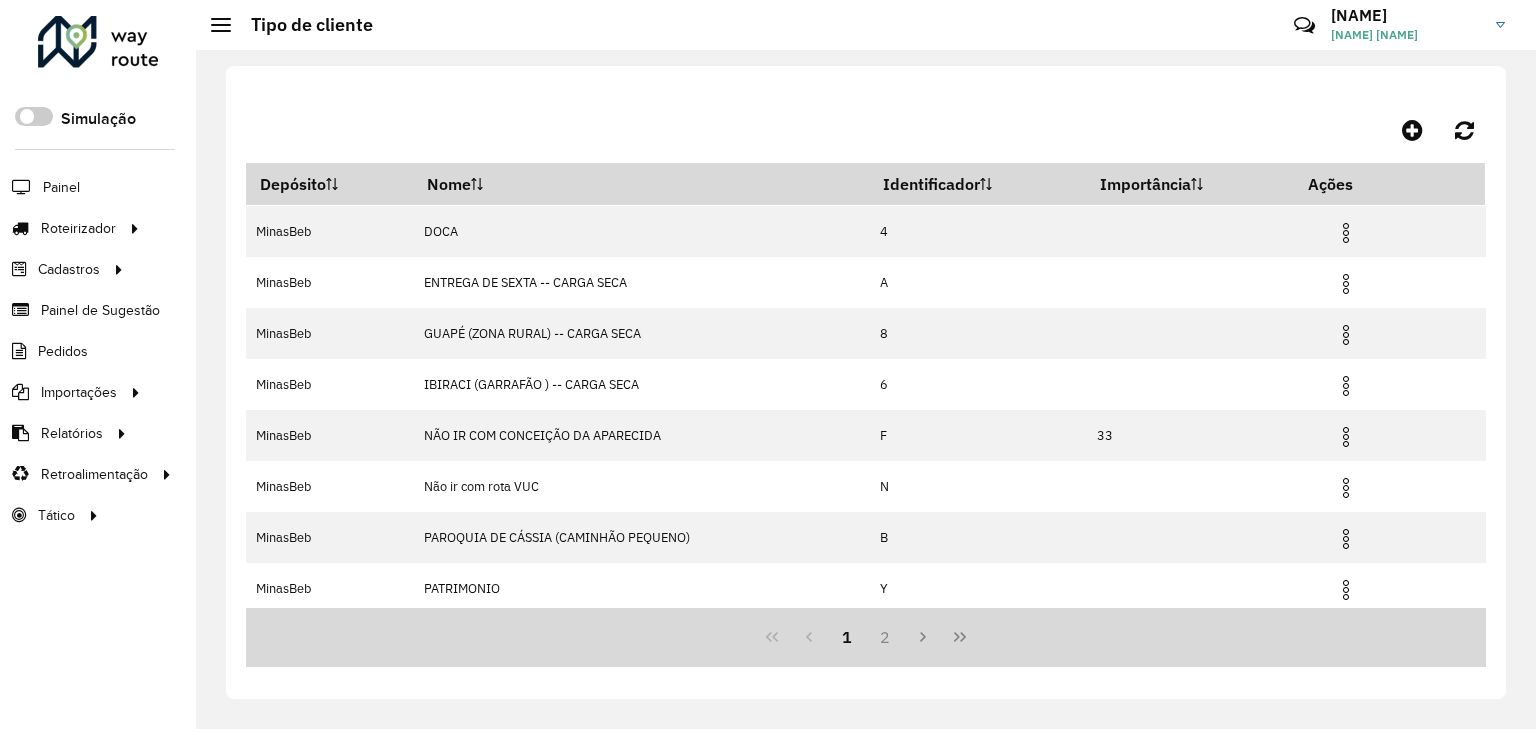 scroll, scrollTop: 207, scrollLeft: 0, axis: vertical 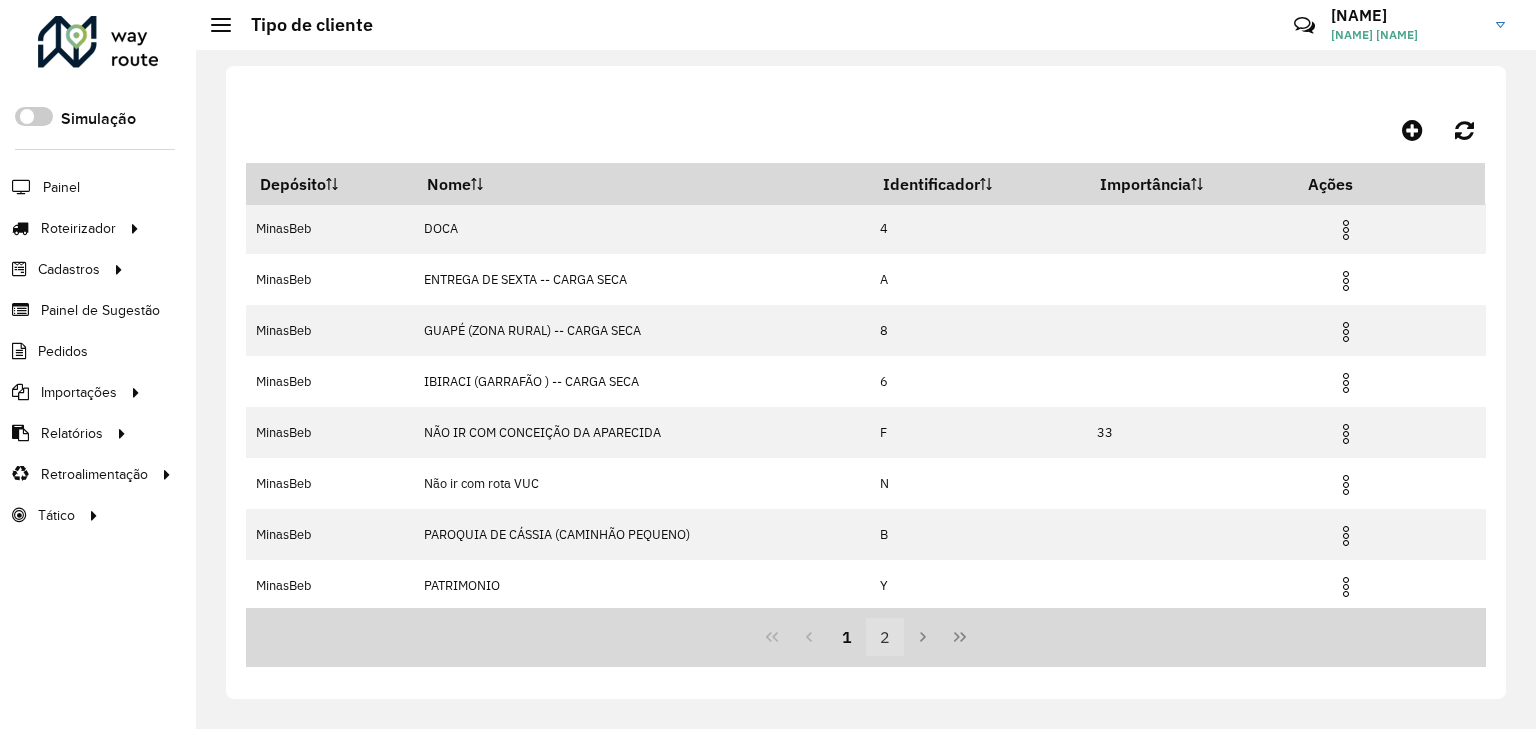 click on "2" at bounding box center (885, 637) 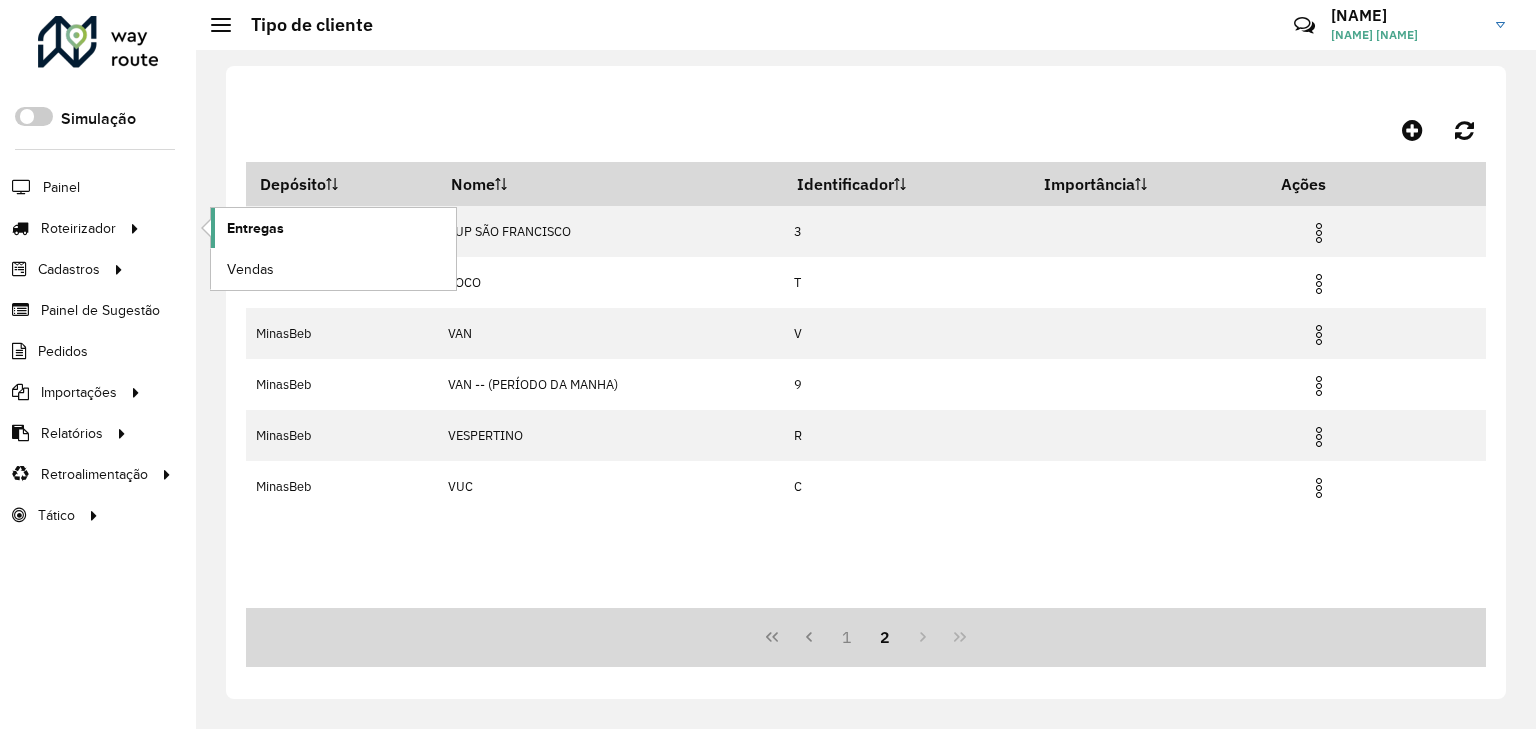 click on "Entregas" 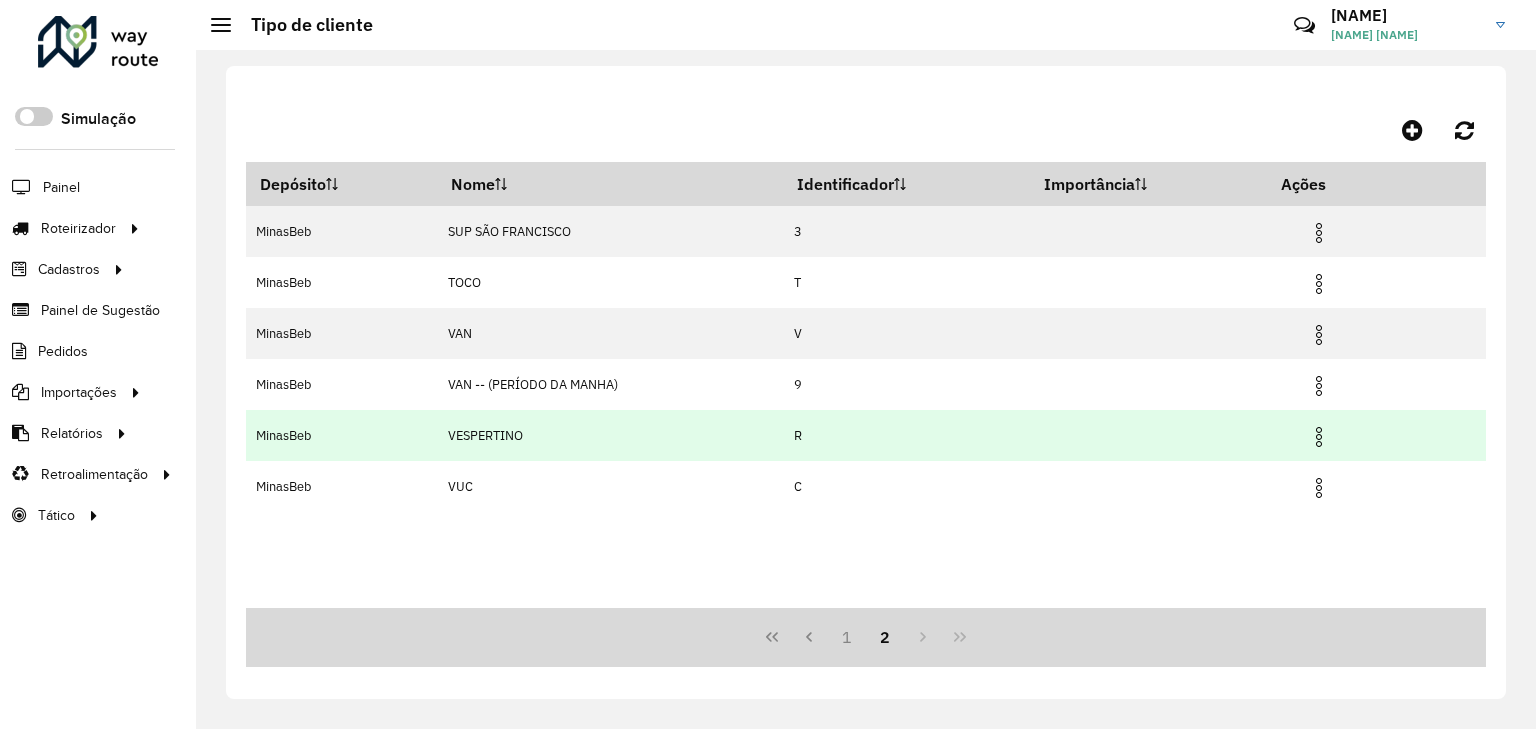 click at bounding box center [1319, 437] 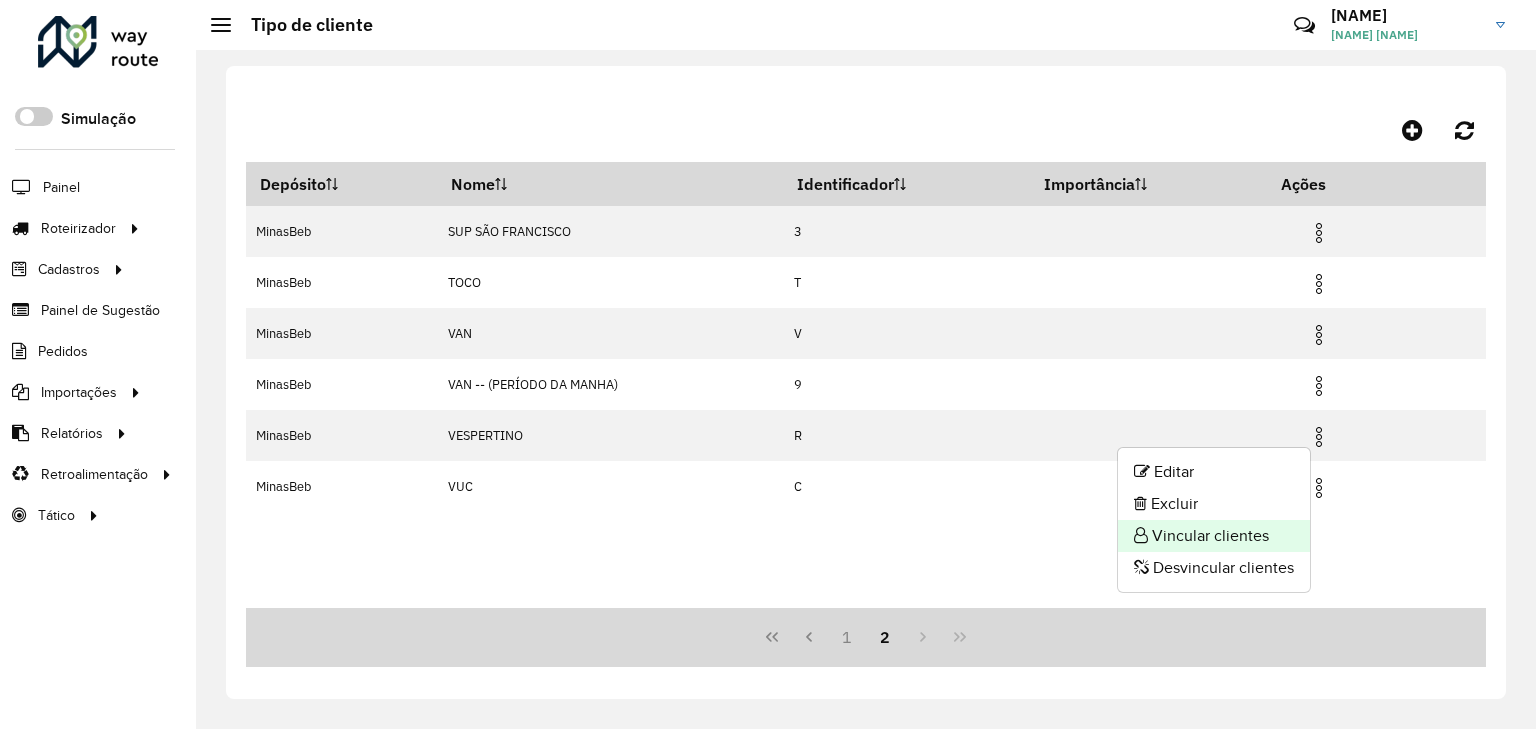 click on "Vincular clientes" 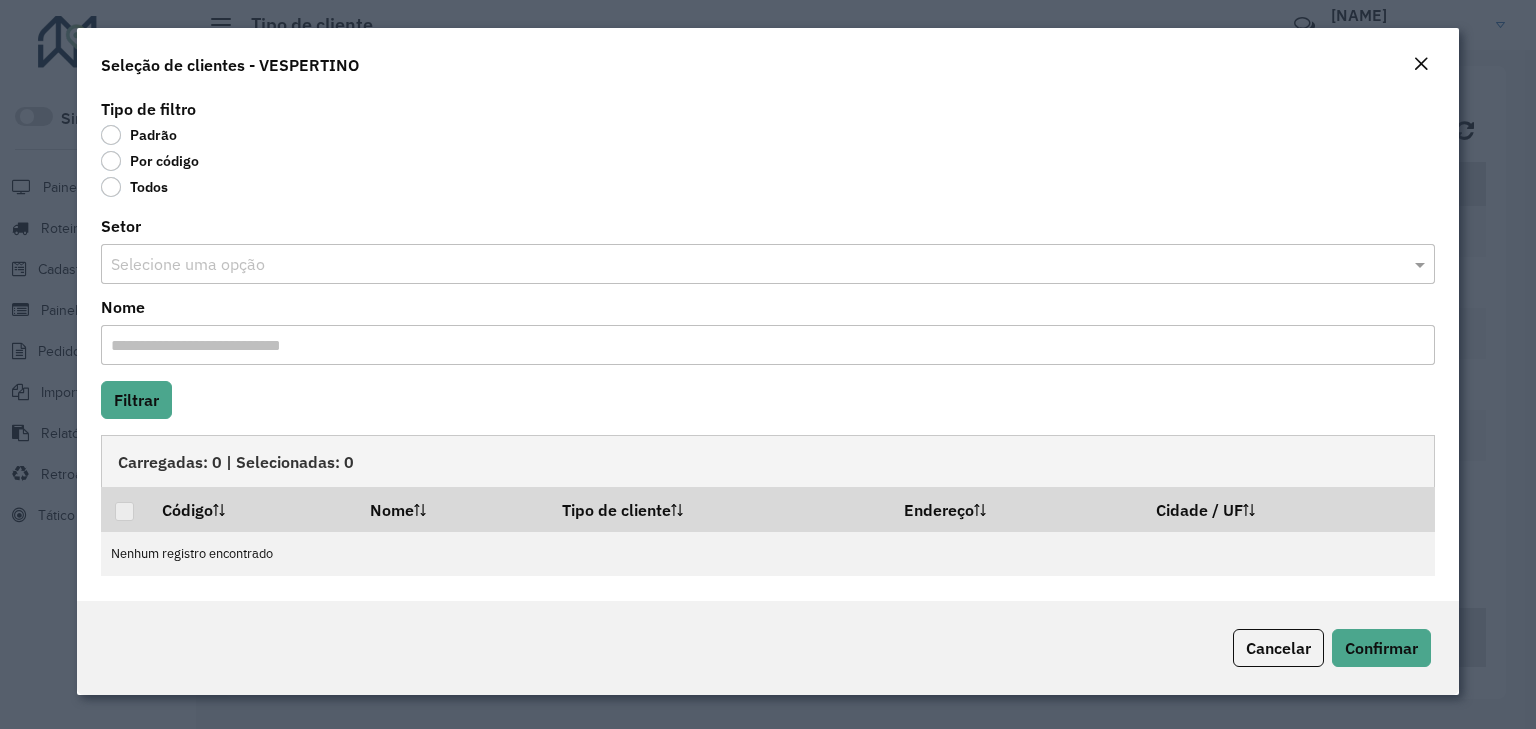 click on "Por código" 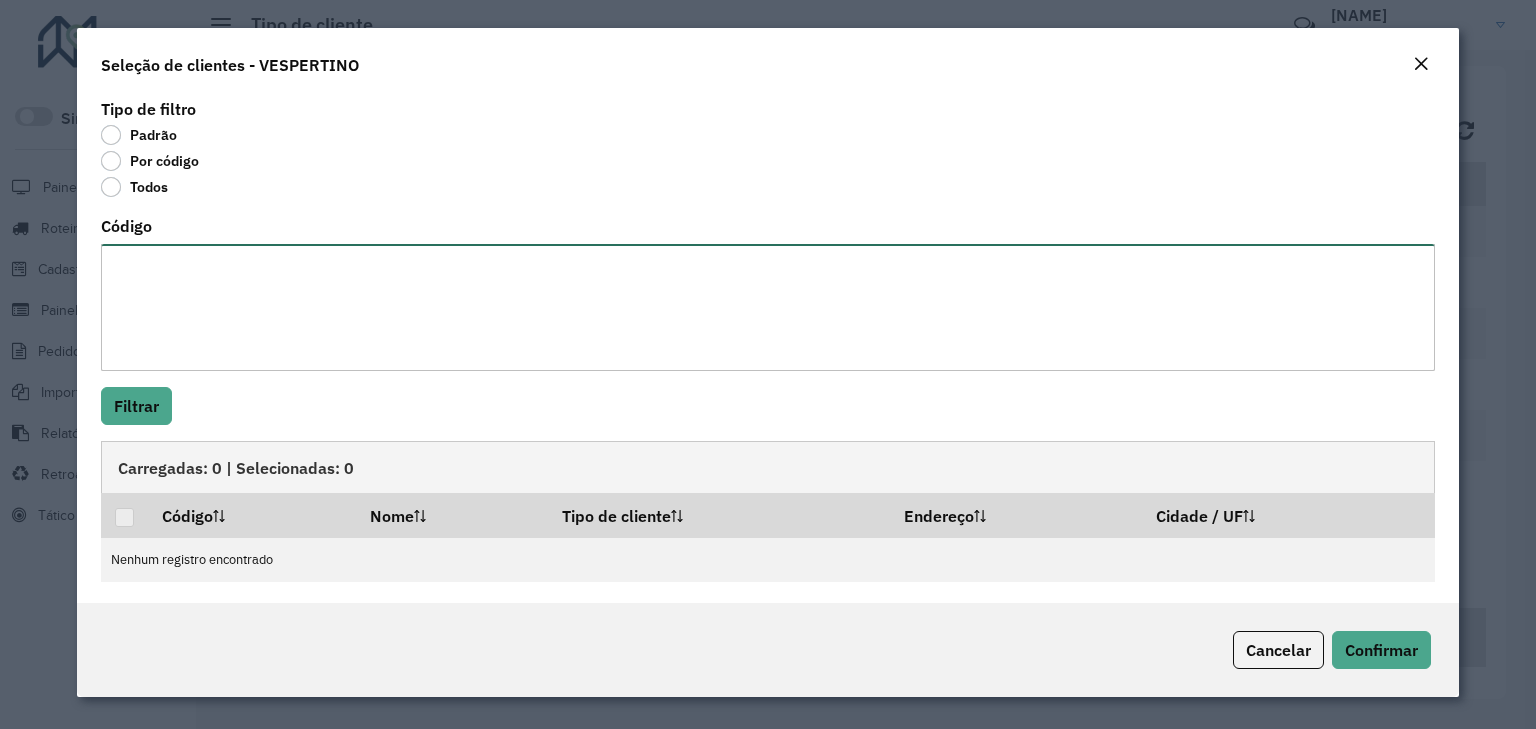 click on "Código" at bounding box center (768, 307) 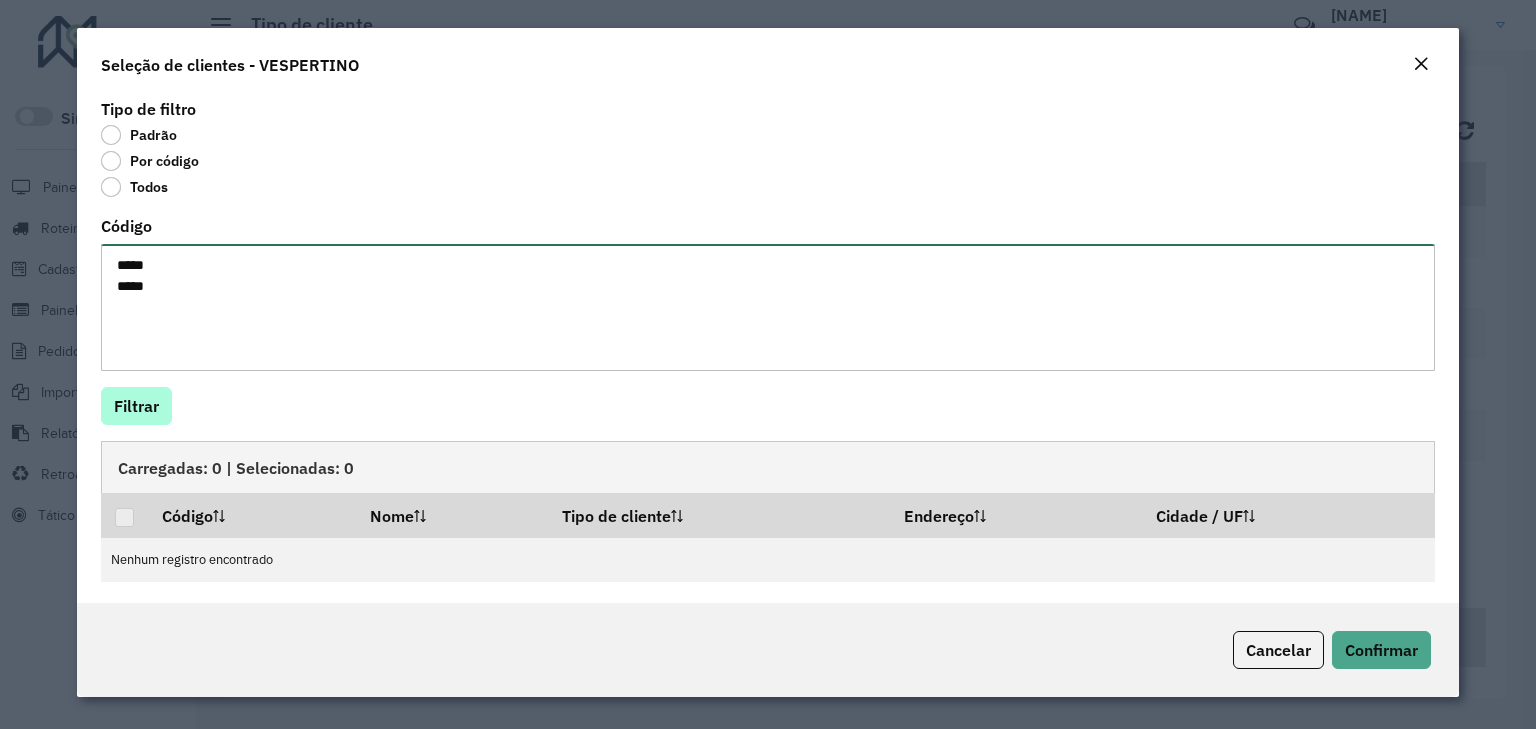 type on "*****
*****" 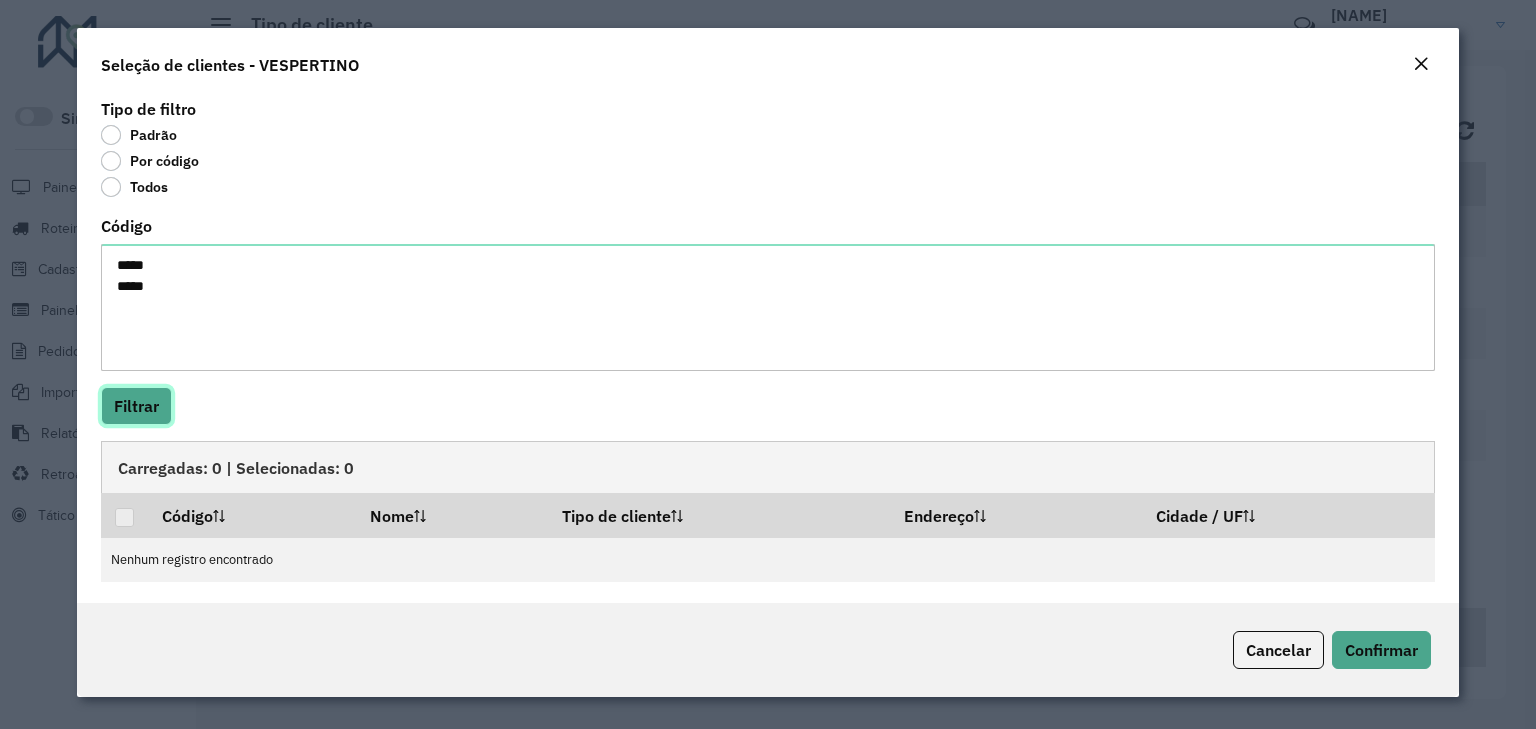 click on "Filtrar" 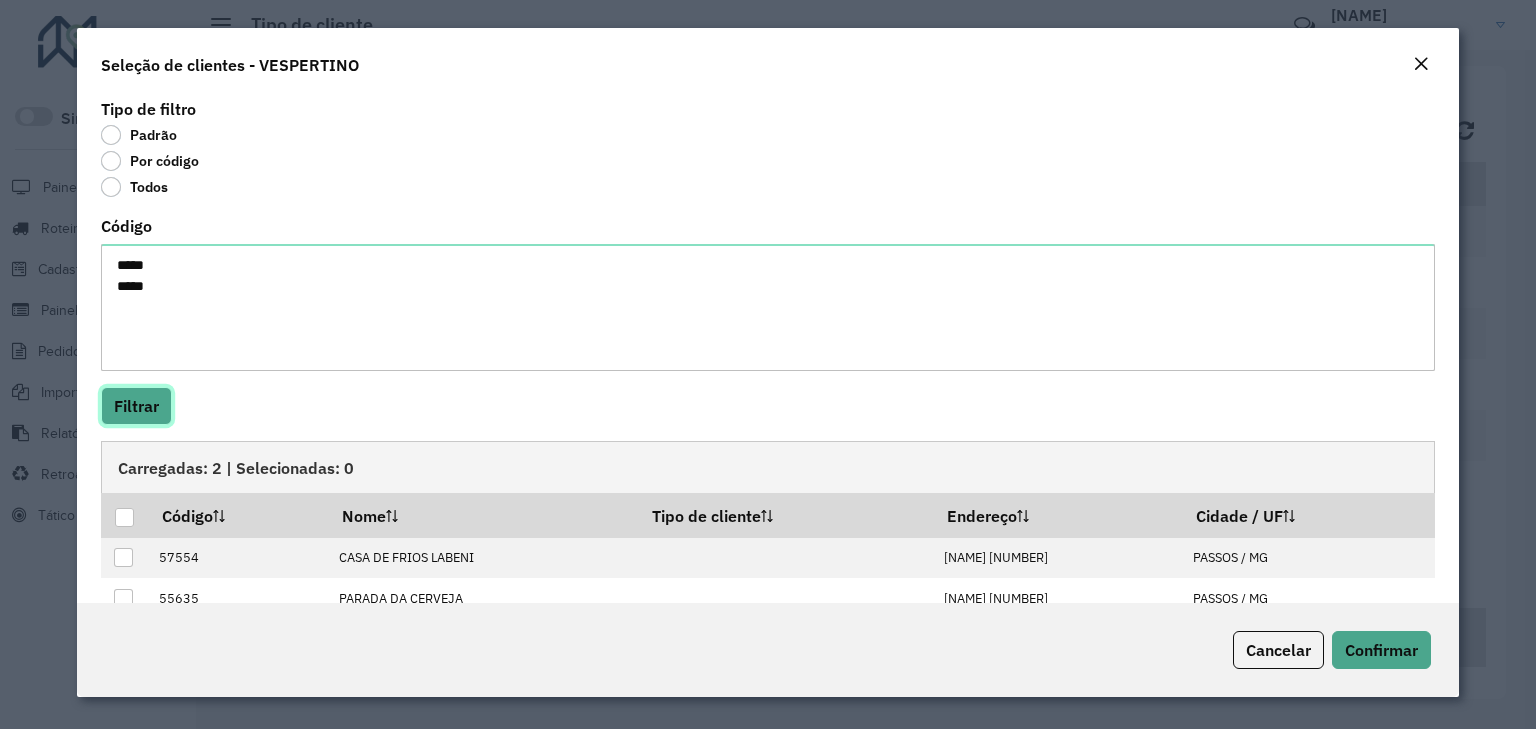 scroll, scrollTop: 40, scrollLeft: 0, axis: vertical 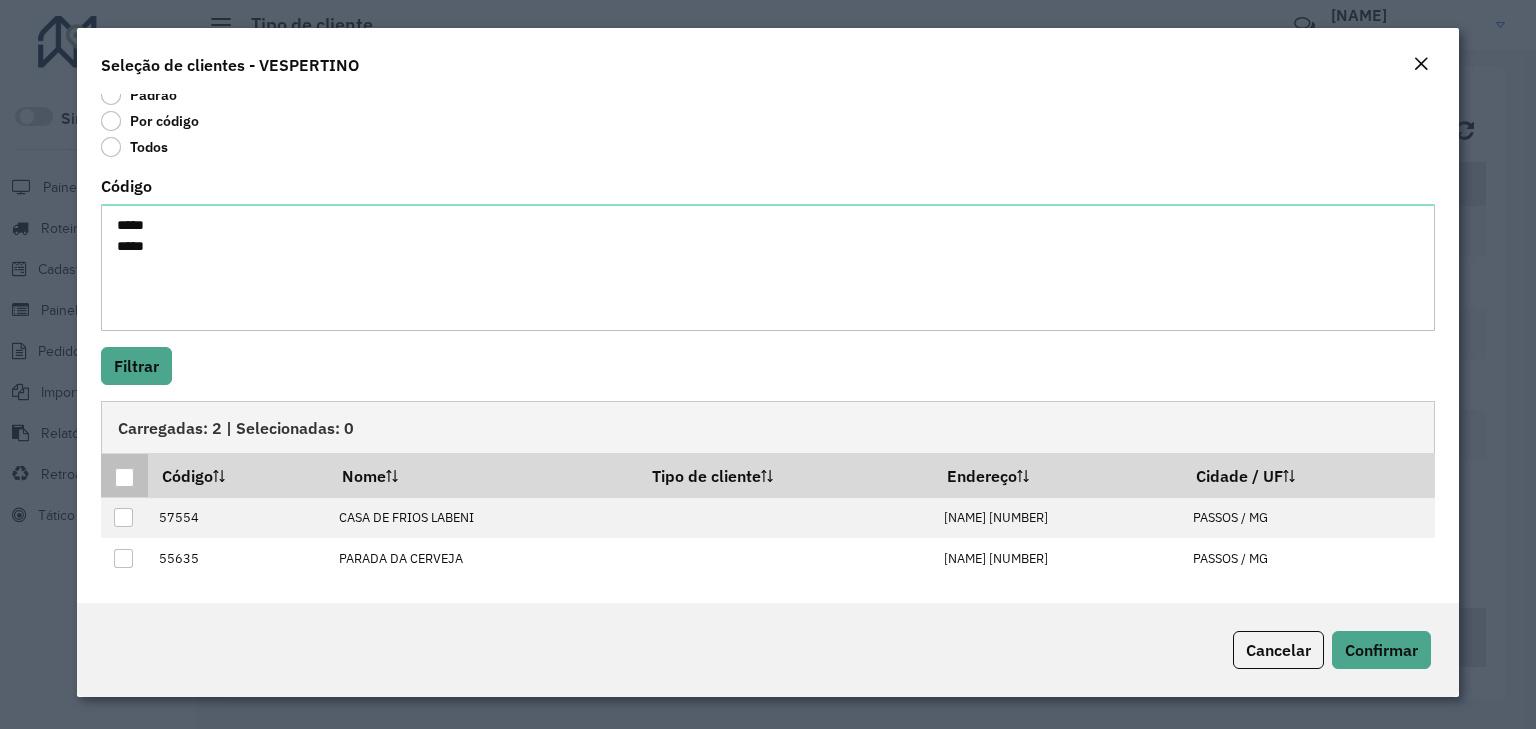 click at bounding box center [124, 477] 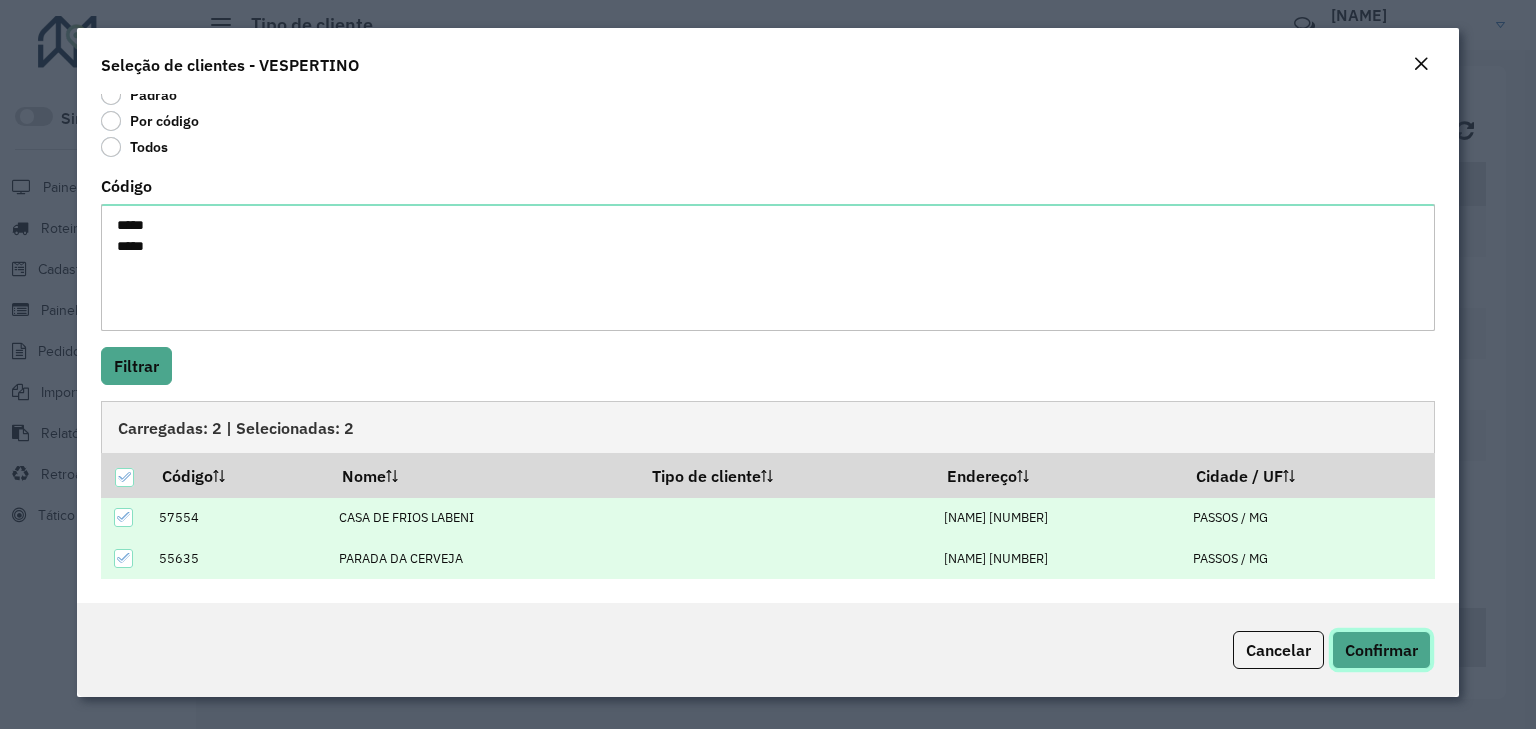 click on "Confirmar" 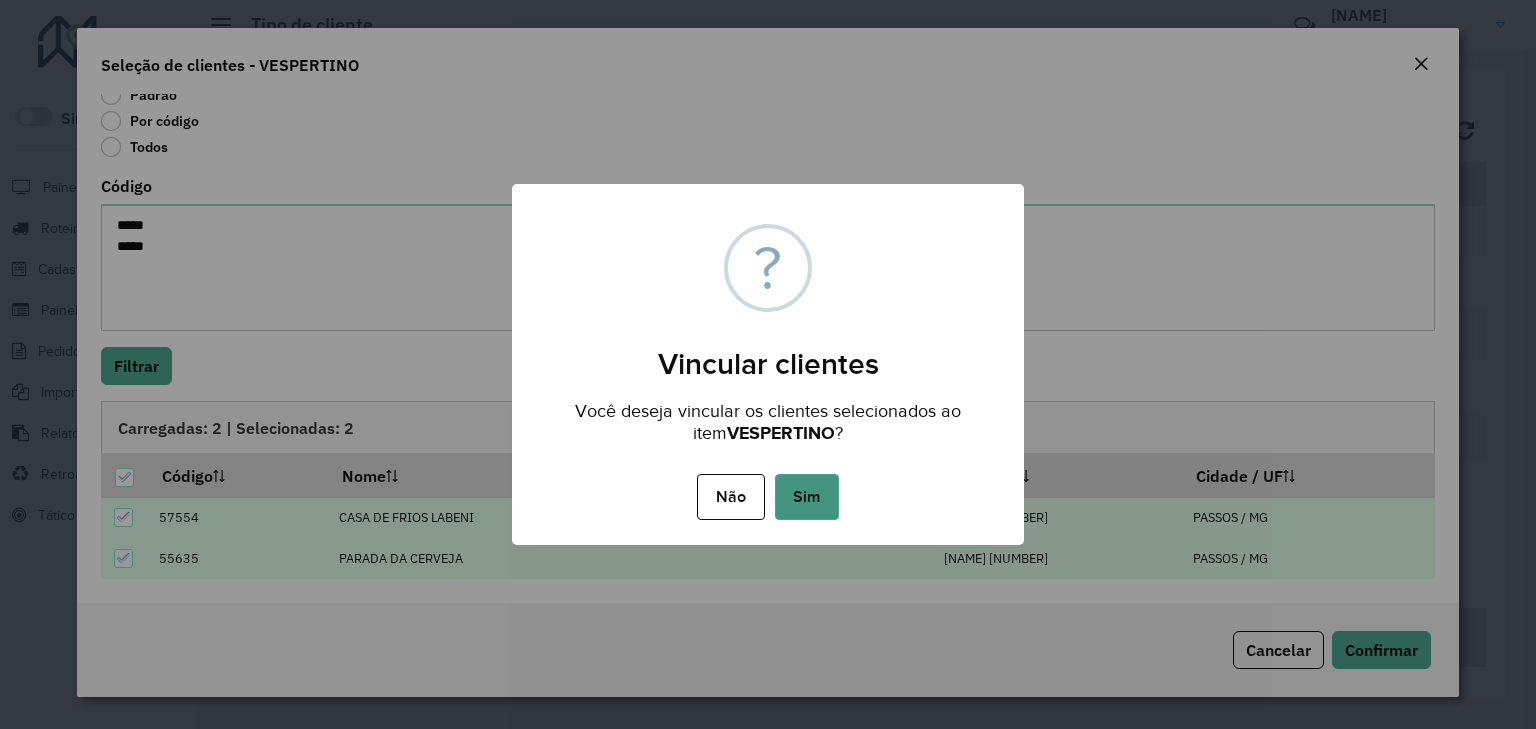 click on "Sim" at bounding box center (807, 497) 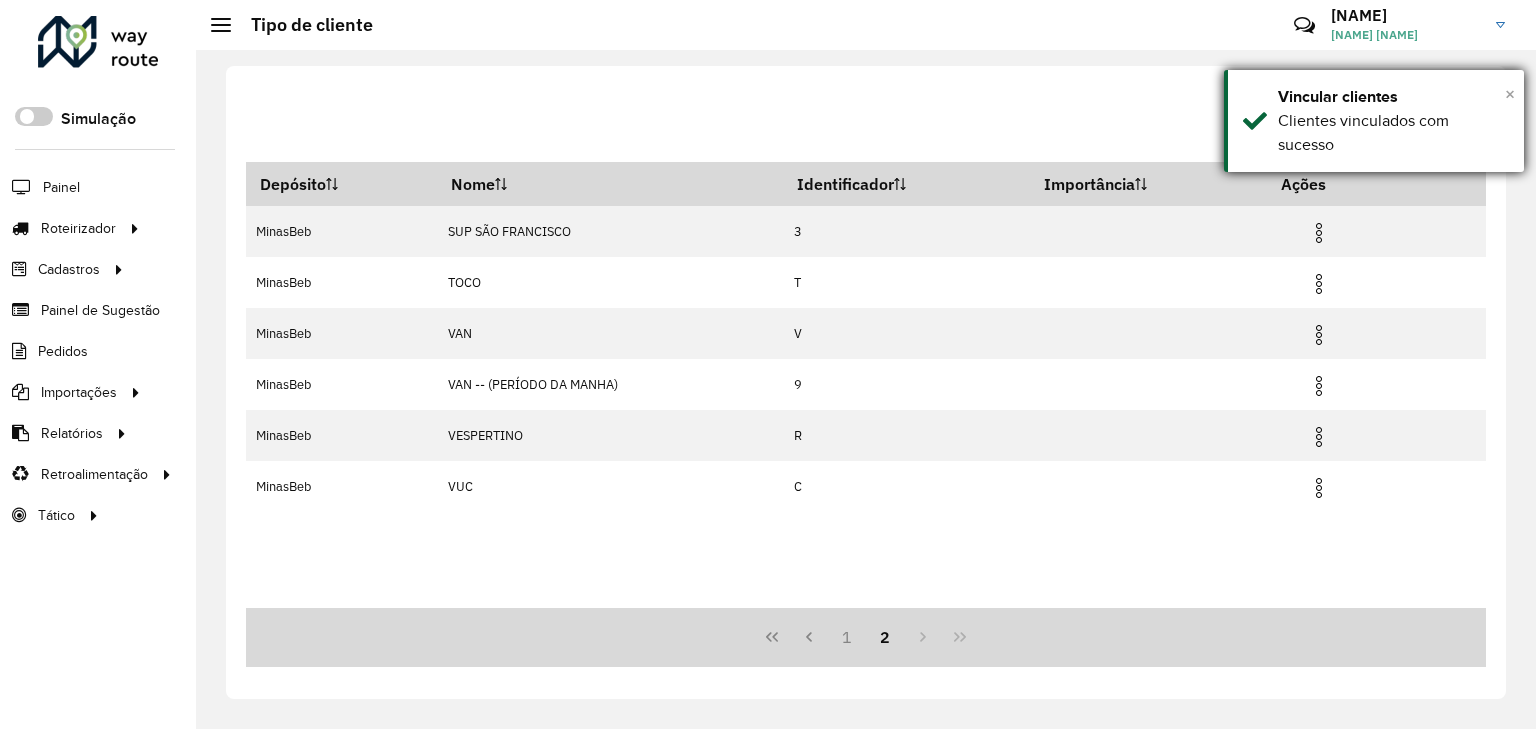 click on "×" at bounding box center (1510, 94) 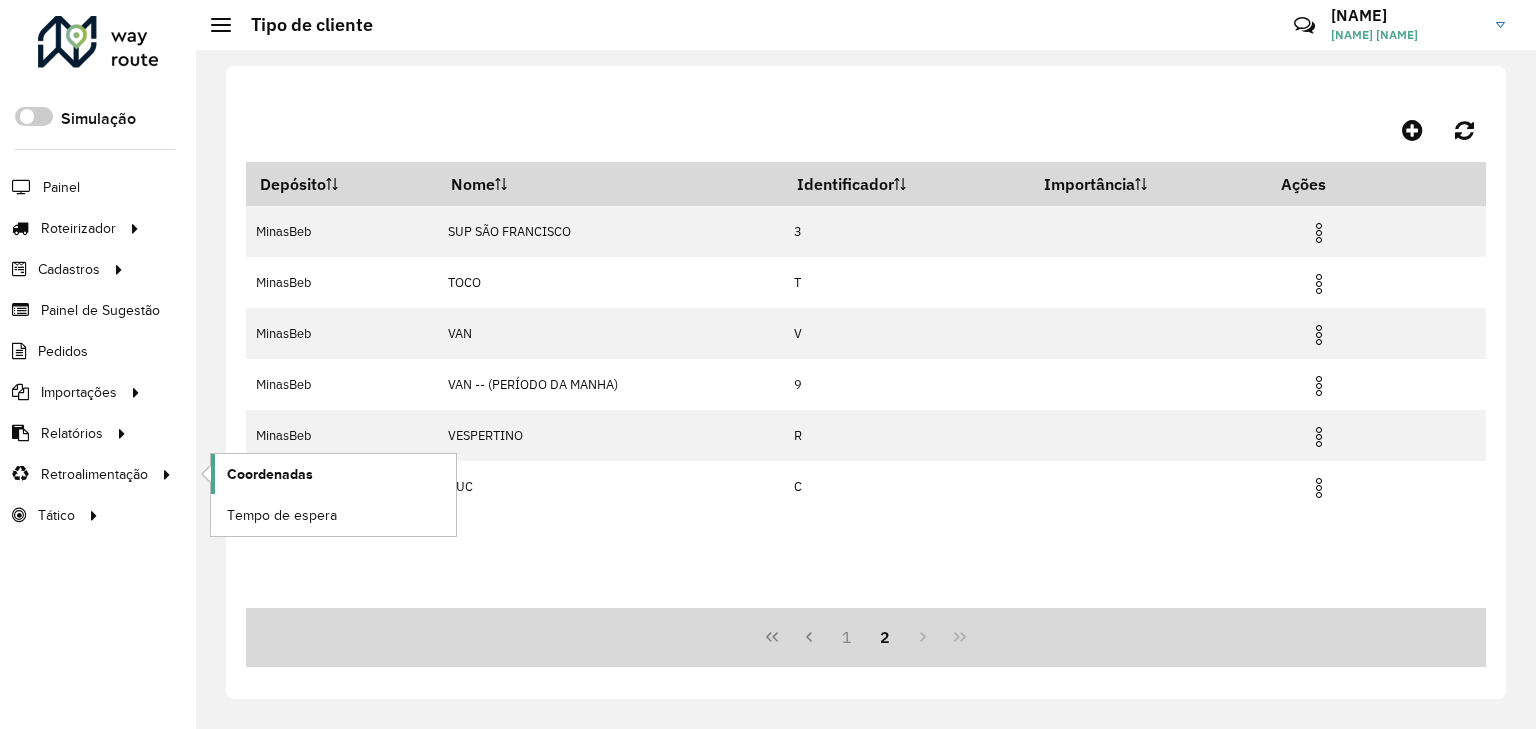 click on "Coordenadas" 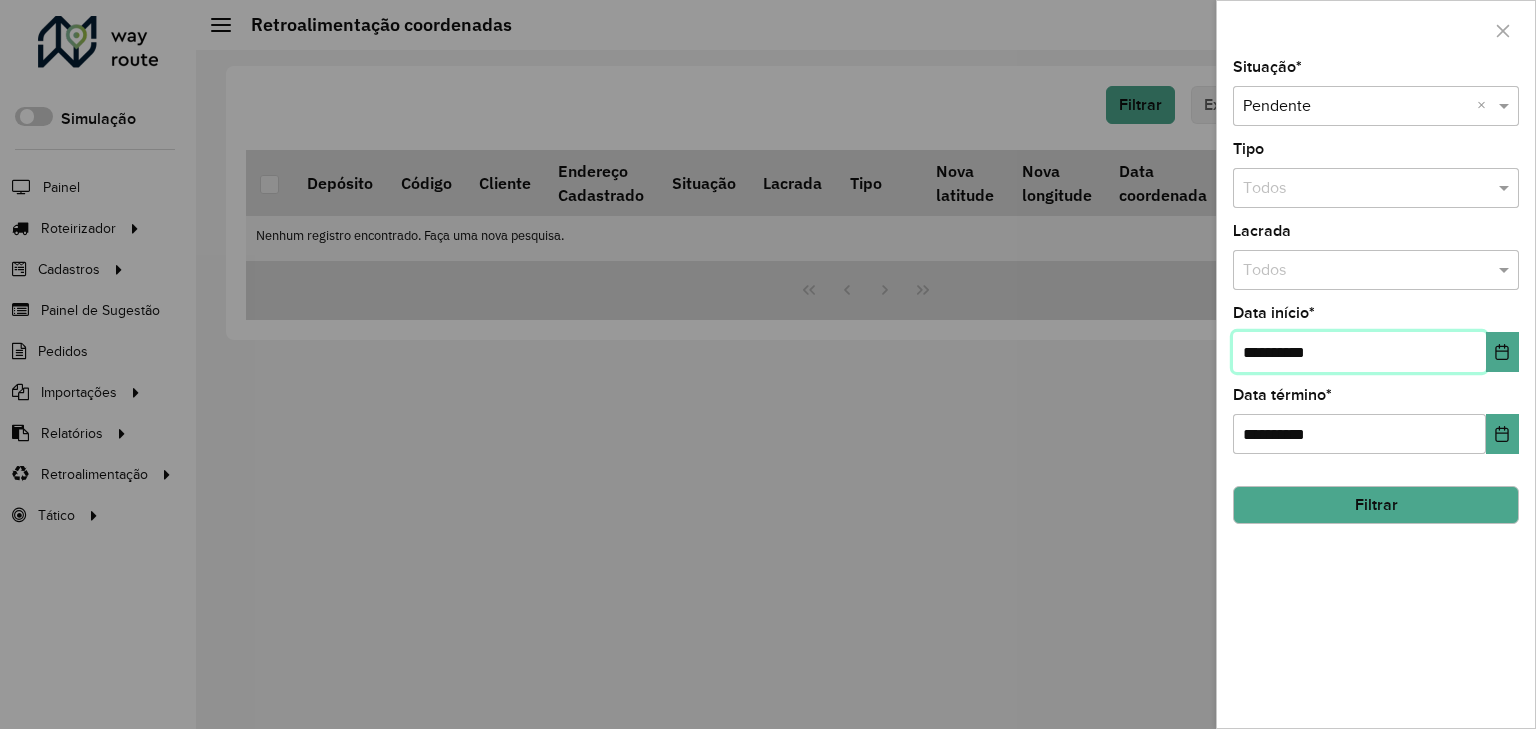 click on "**********" at bounding box center (1359, 352) 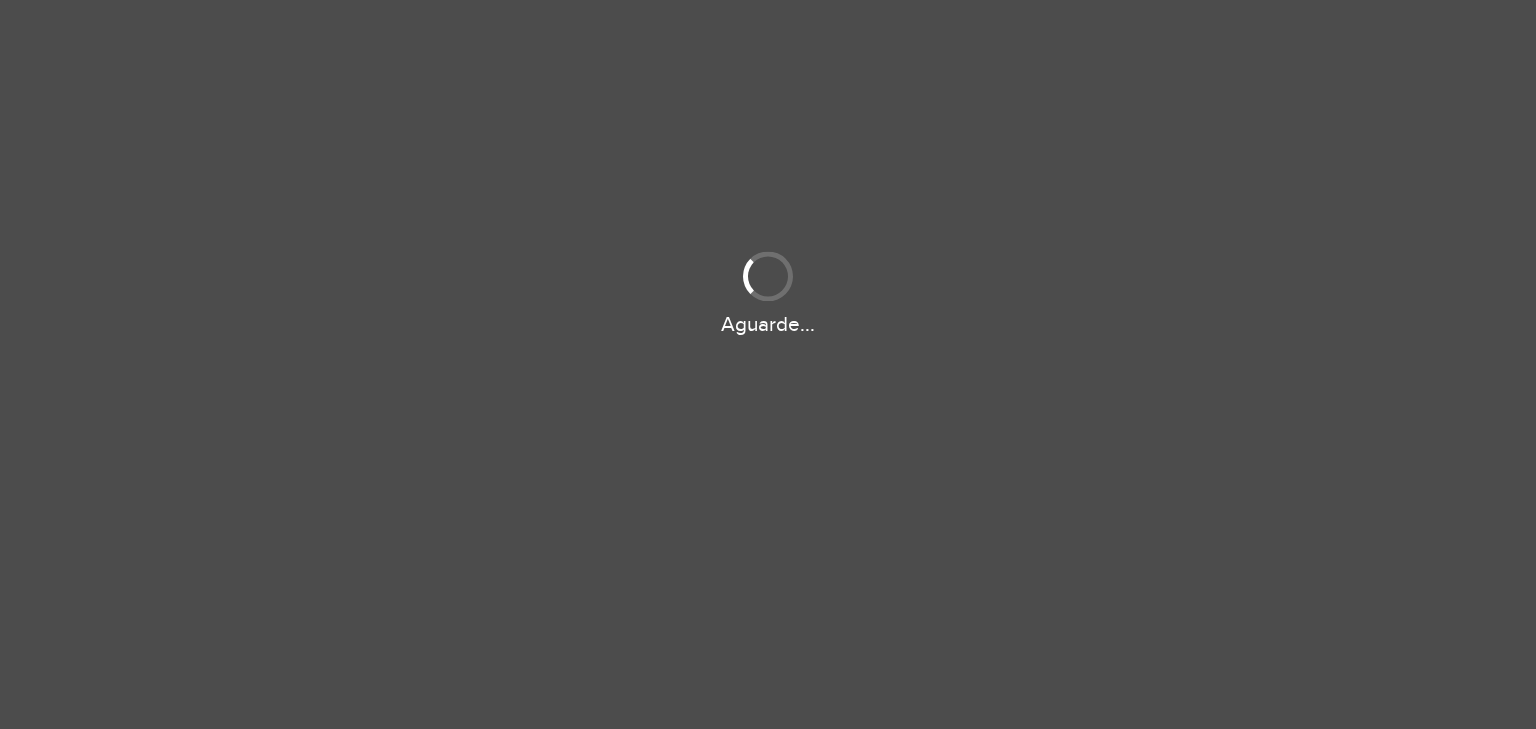 scroll, scrollTop: 0, scrollLeft: 0, axis: both 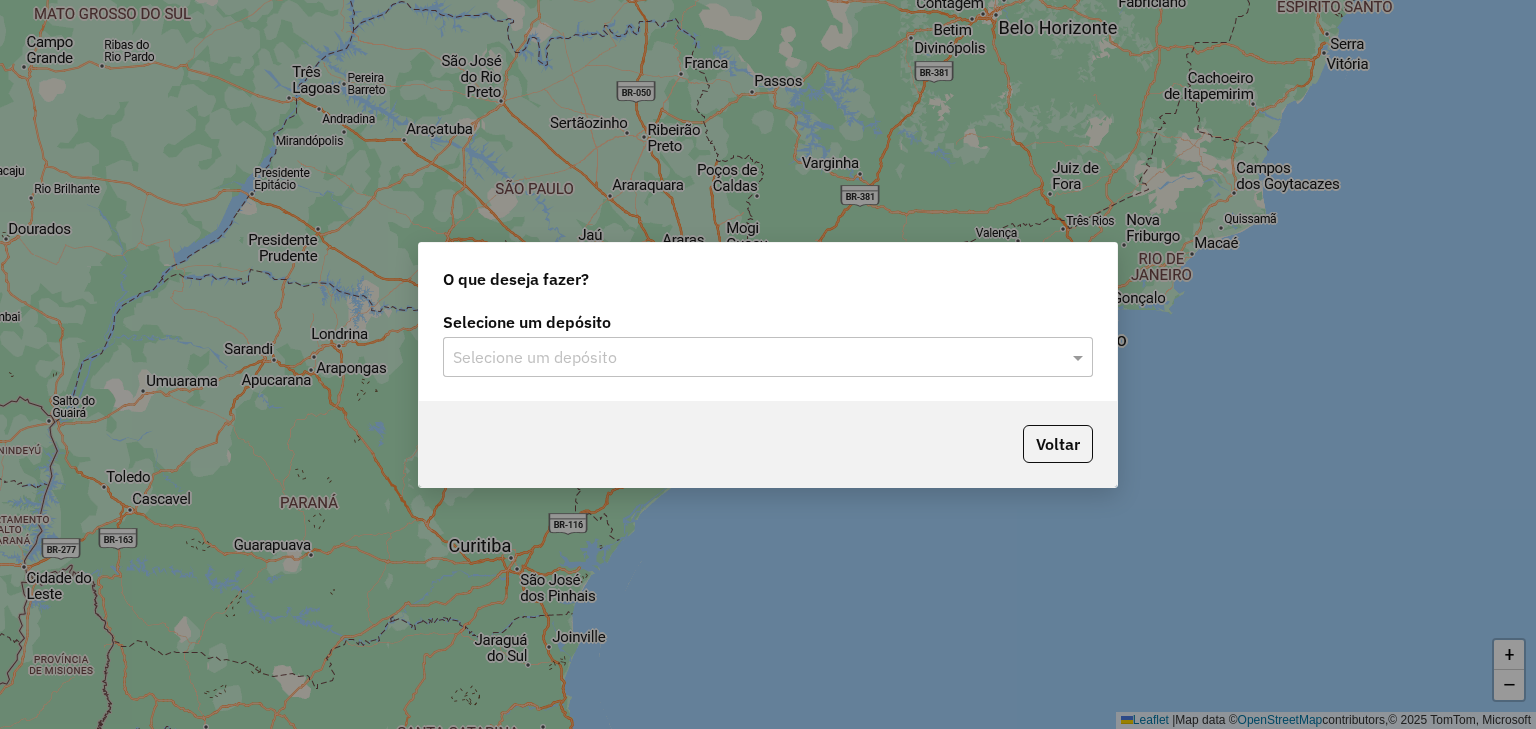 click 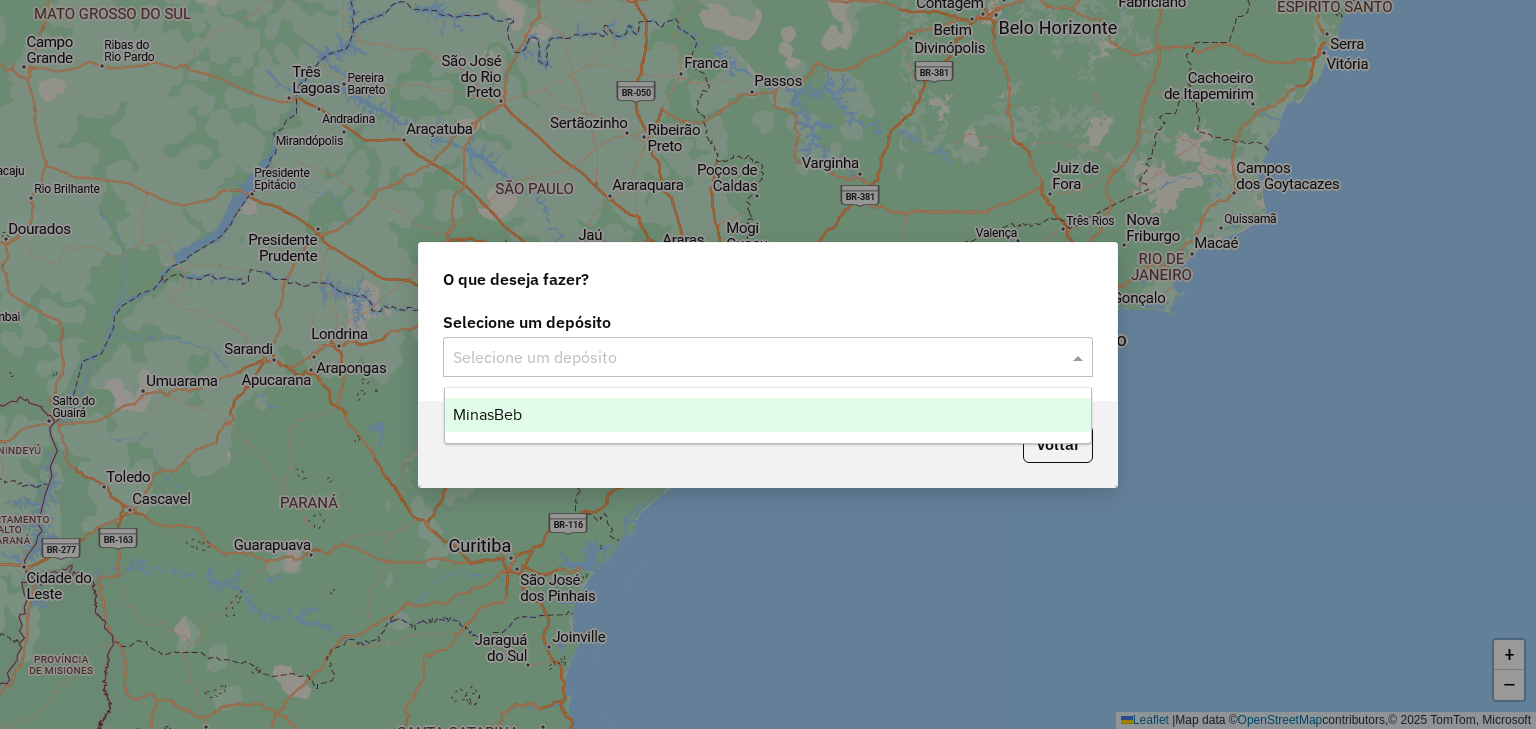 click on "MinasBeb" at bounding box center [768, 415] 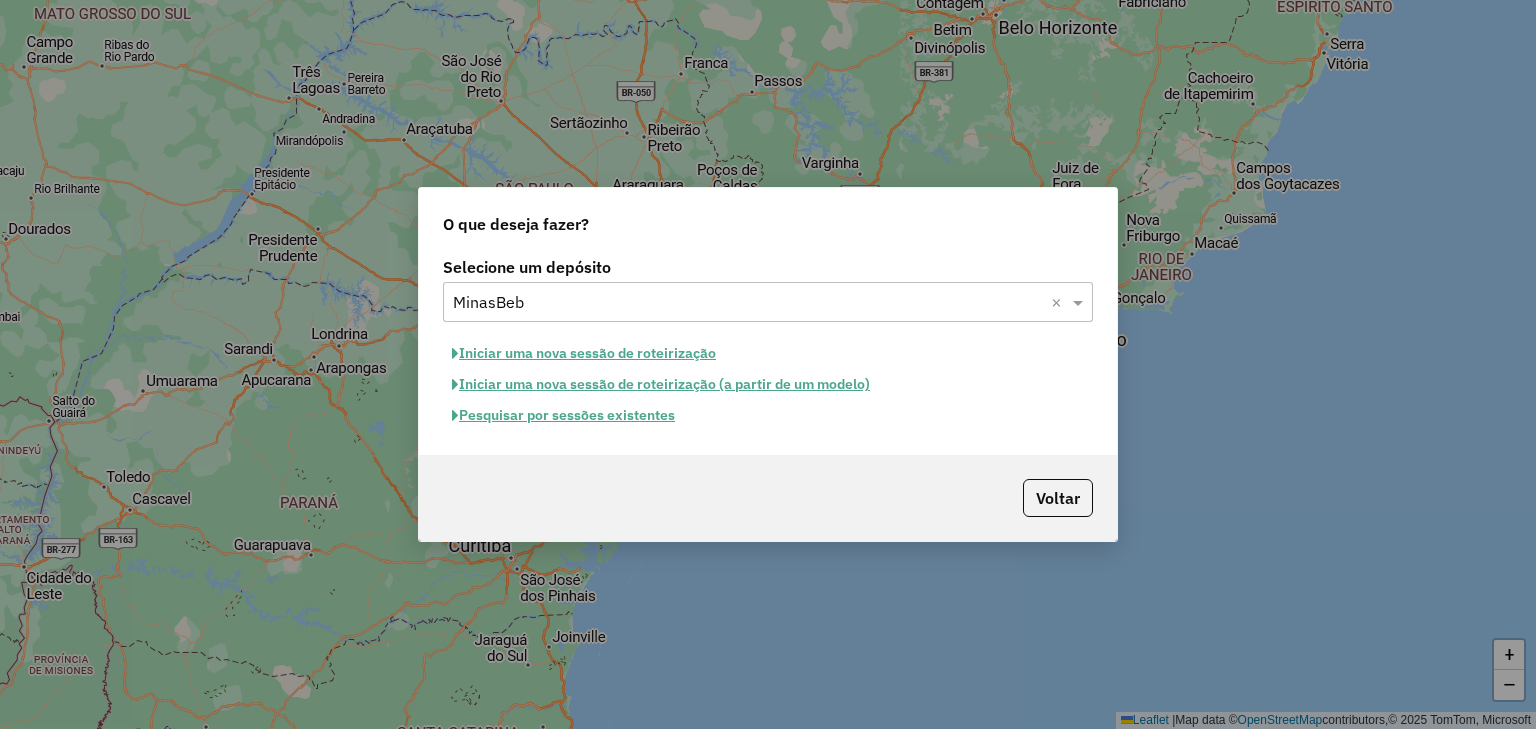 click on "Pesquisar por sessões existentes" 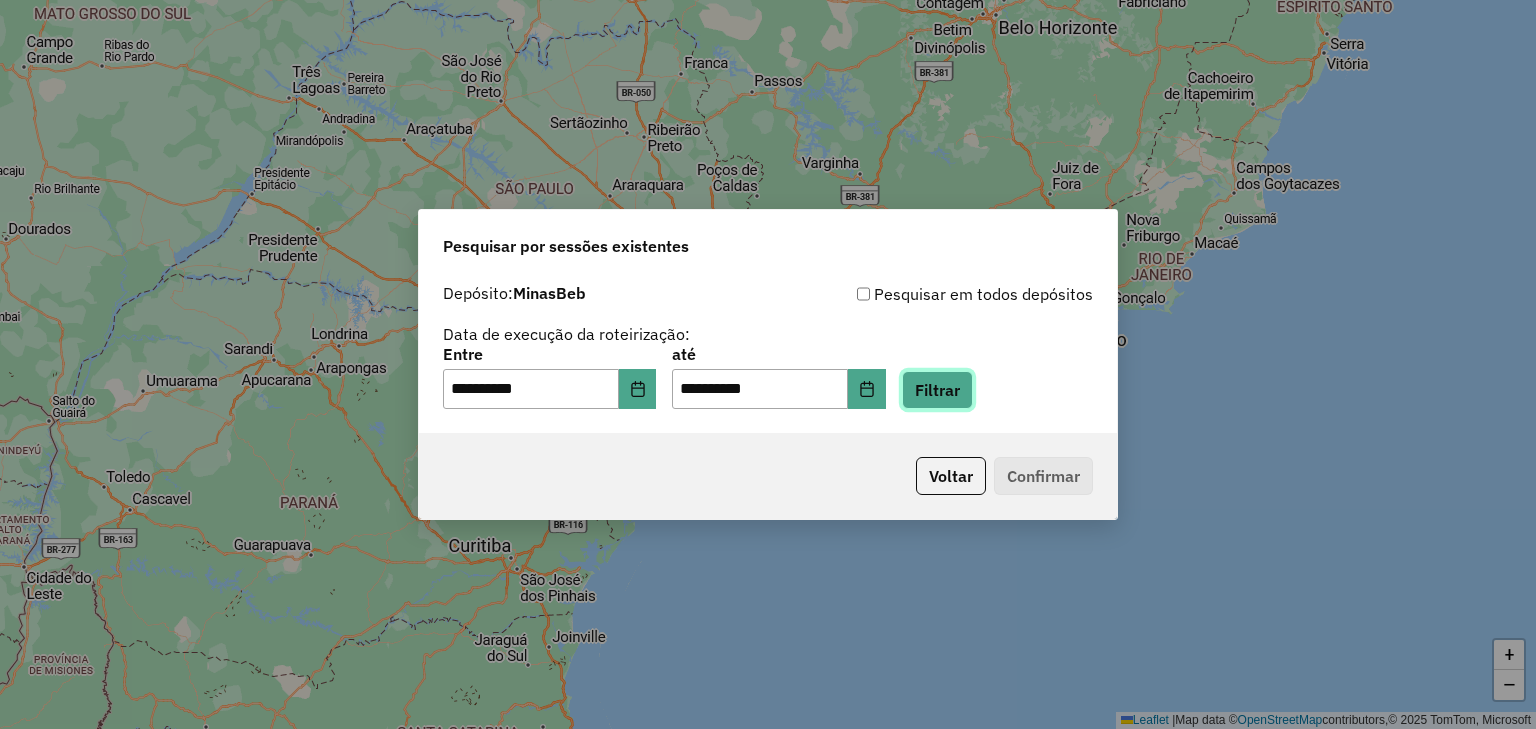 click on "Filtrar" 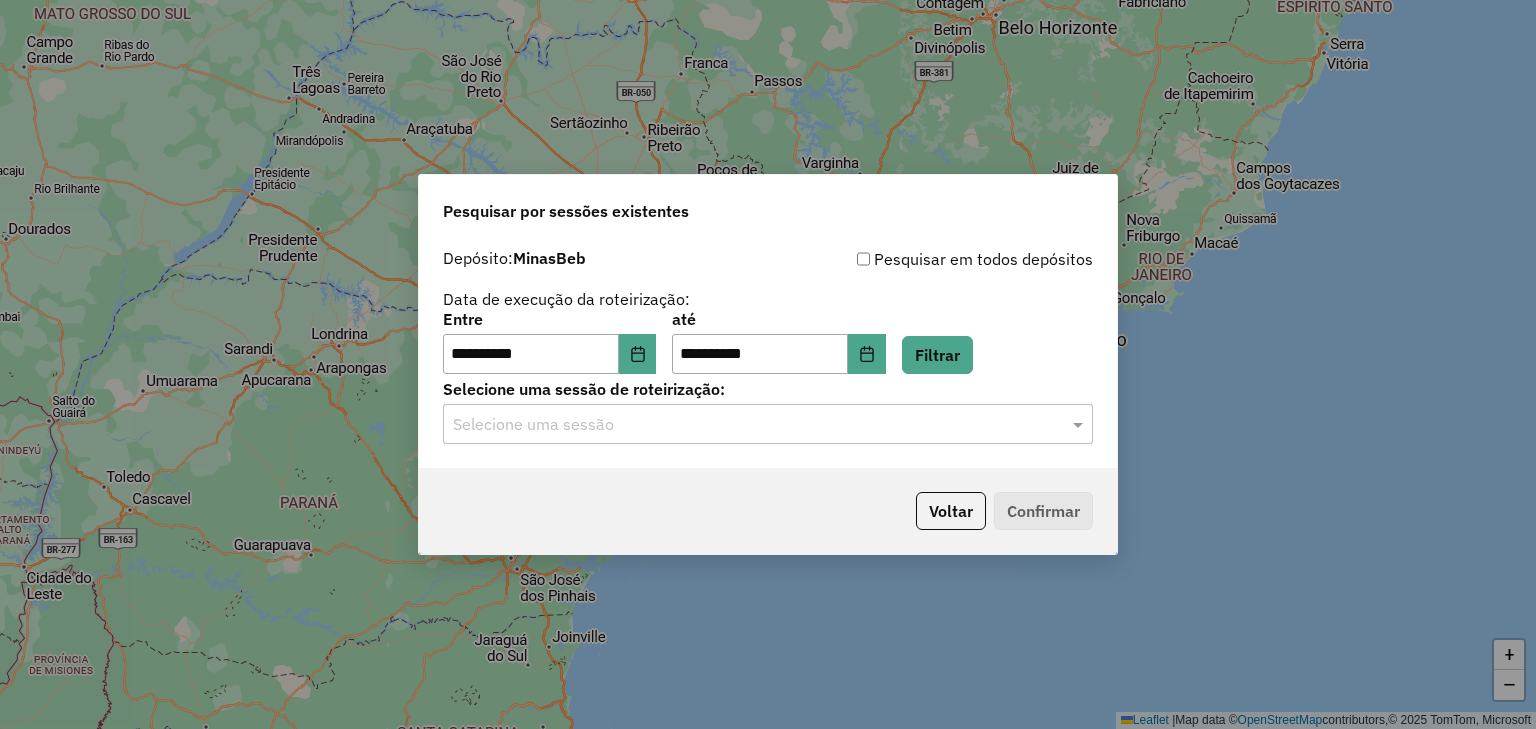 click 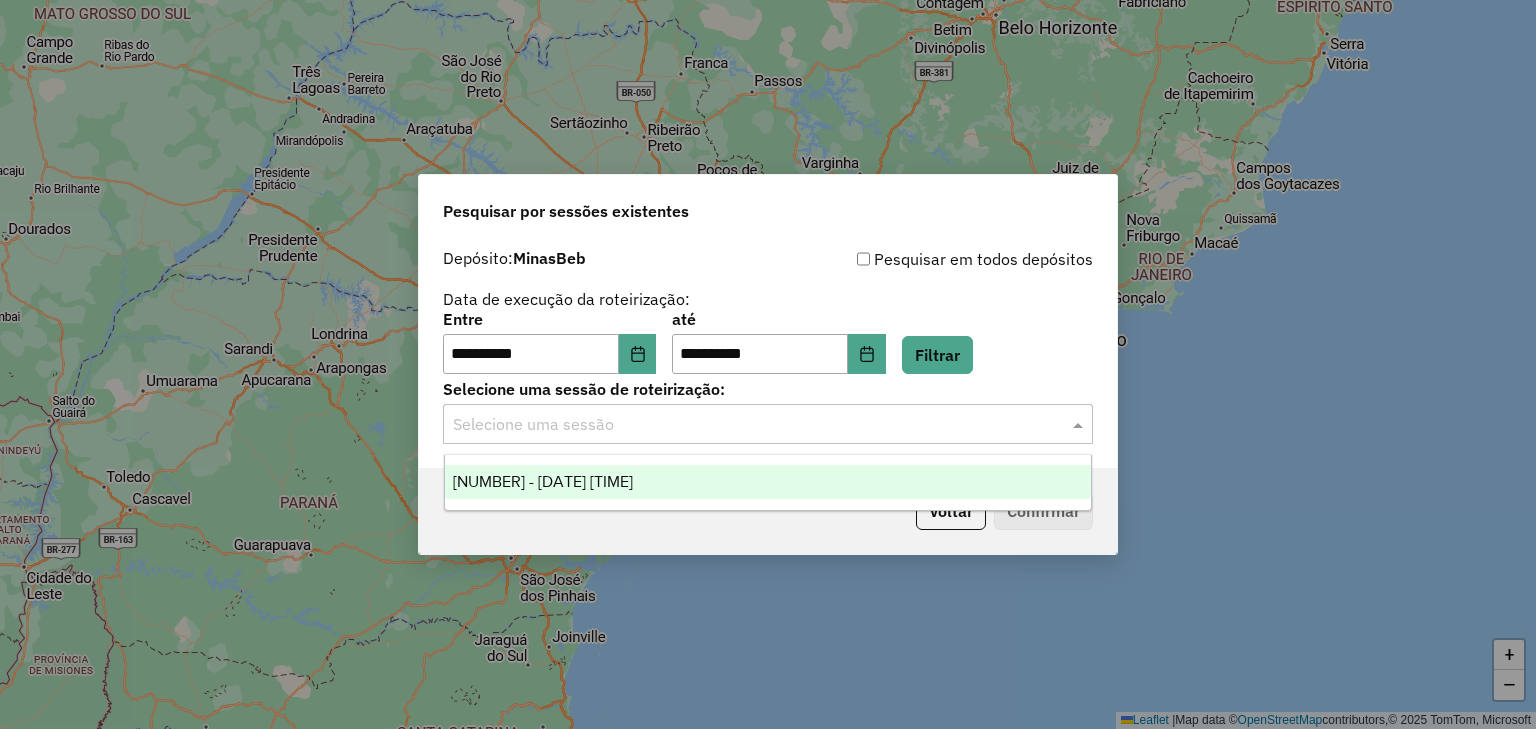 click on "974404 - 04/08/2025 14:38" at bounding box center (543, 481) 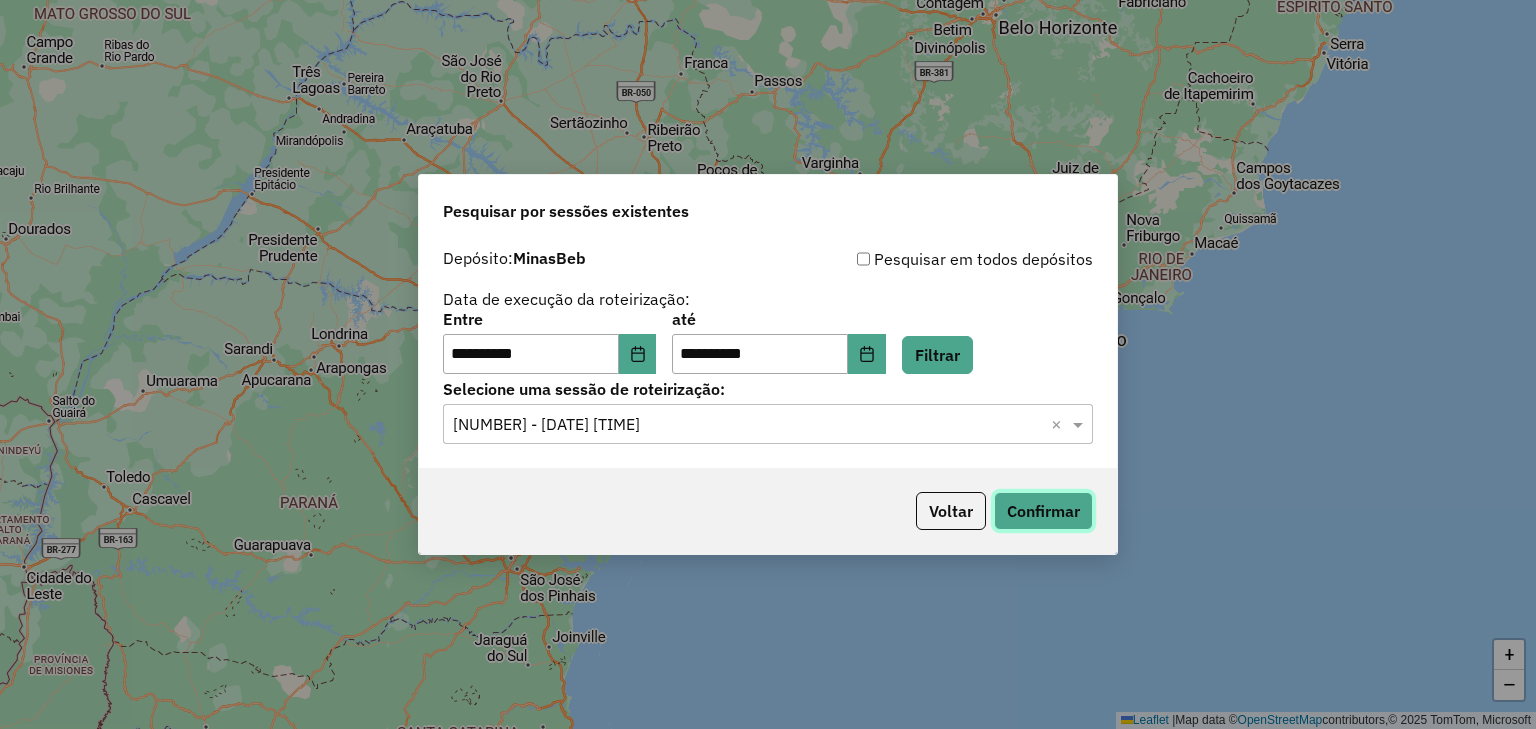 click on "Confirmar" 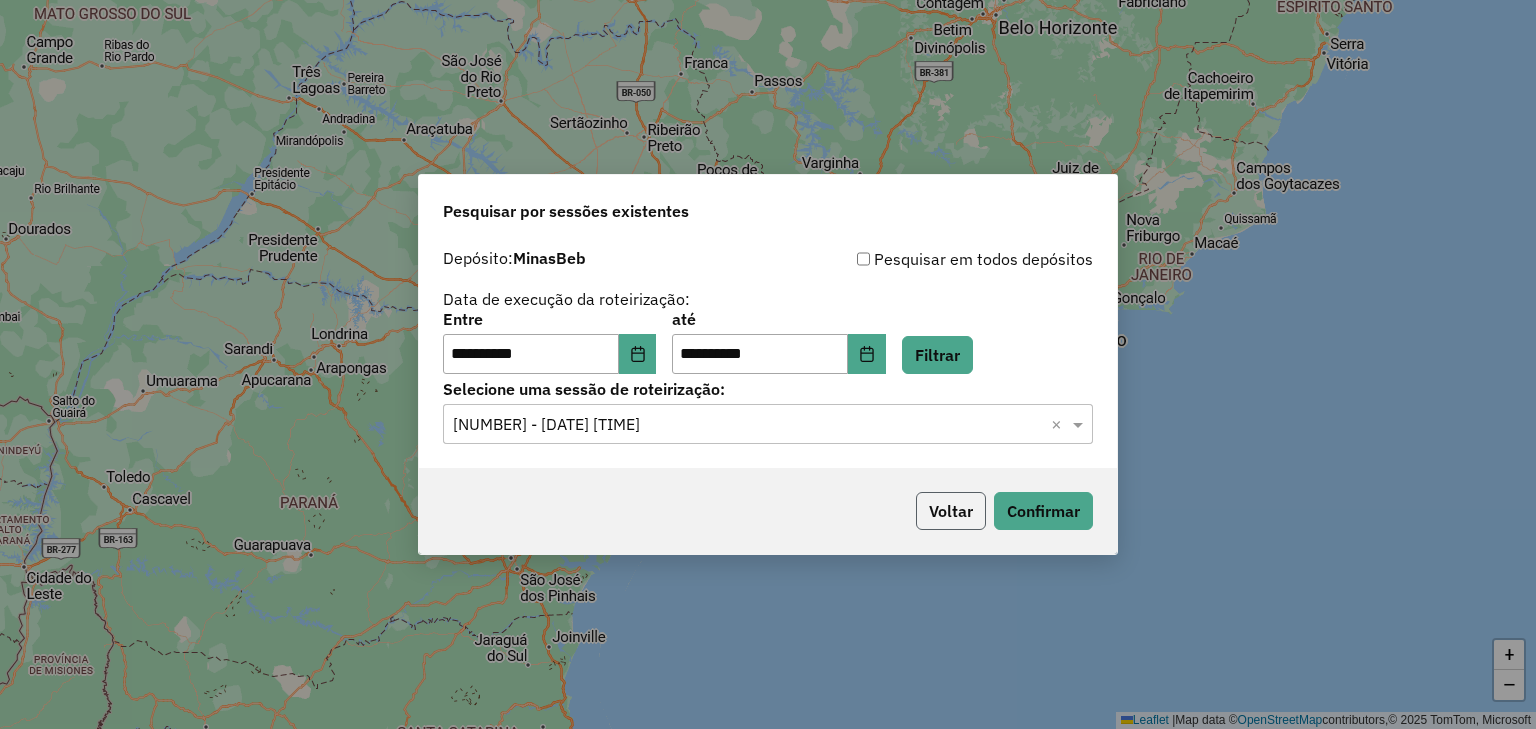 click on "Voltar" 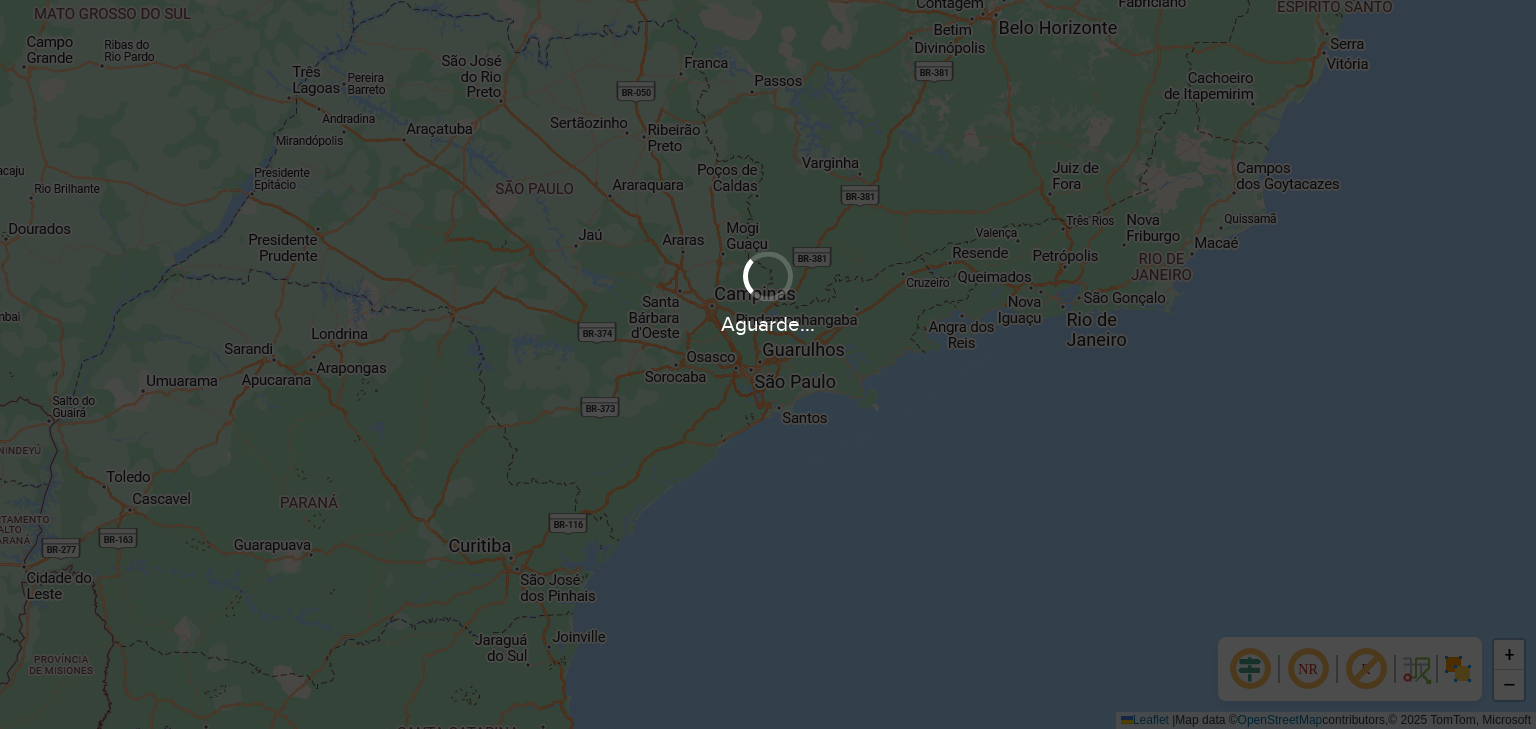 scroll, scrollTop: 0, scrollLeft: 0, axis: both 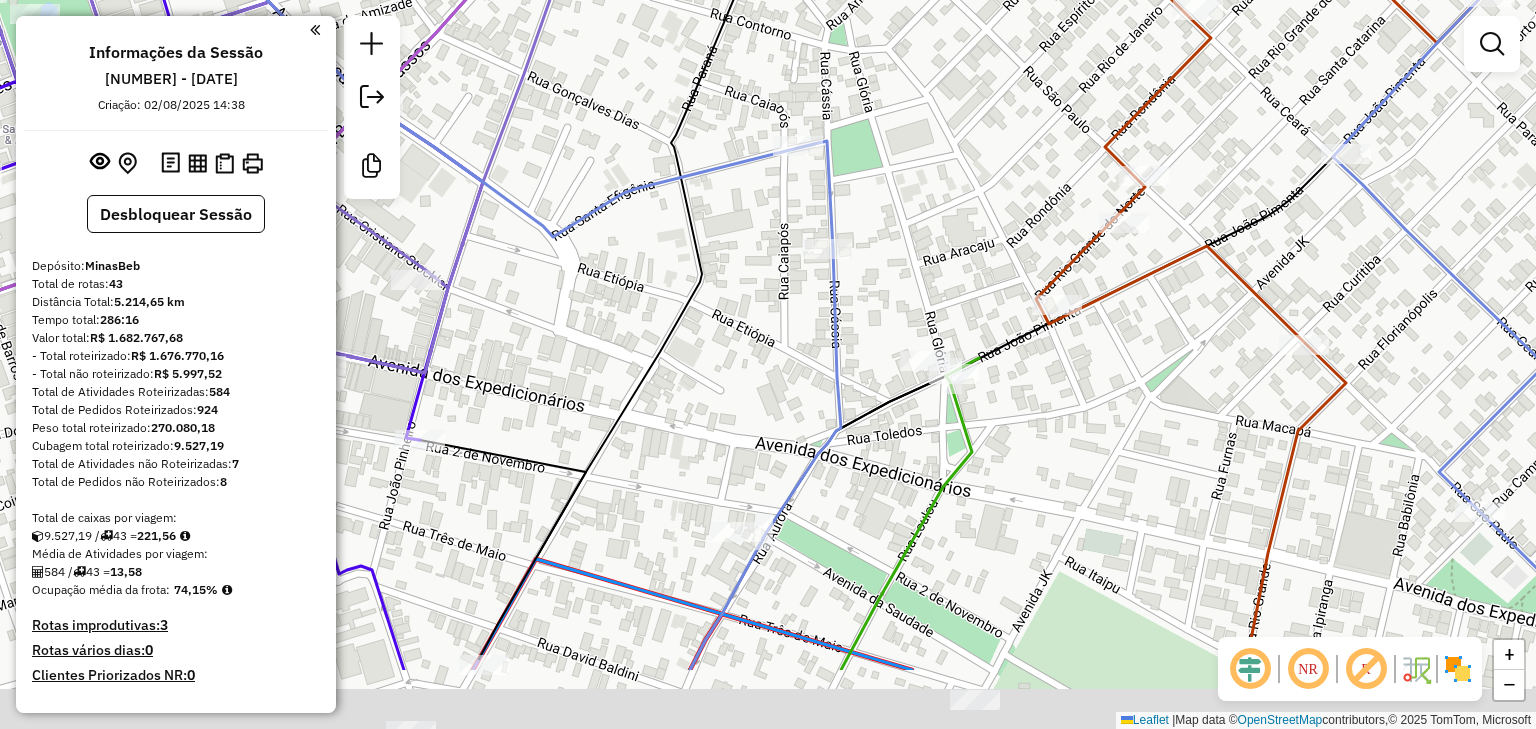 drag, startPoint x: 779, startPoint y: 477, endPoint x: 771, endPoint y: 252, distance: 225.14218 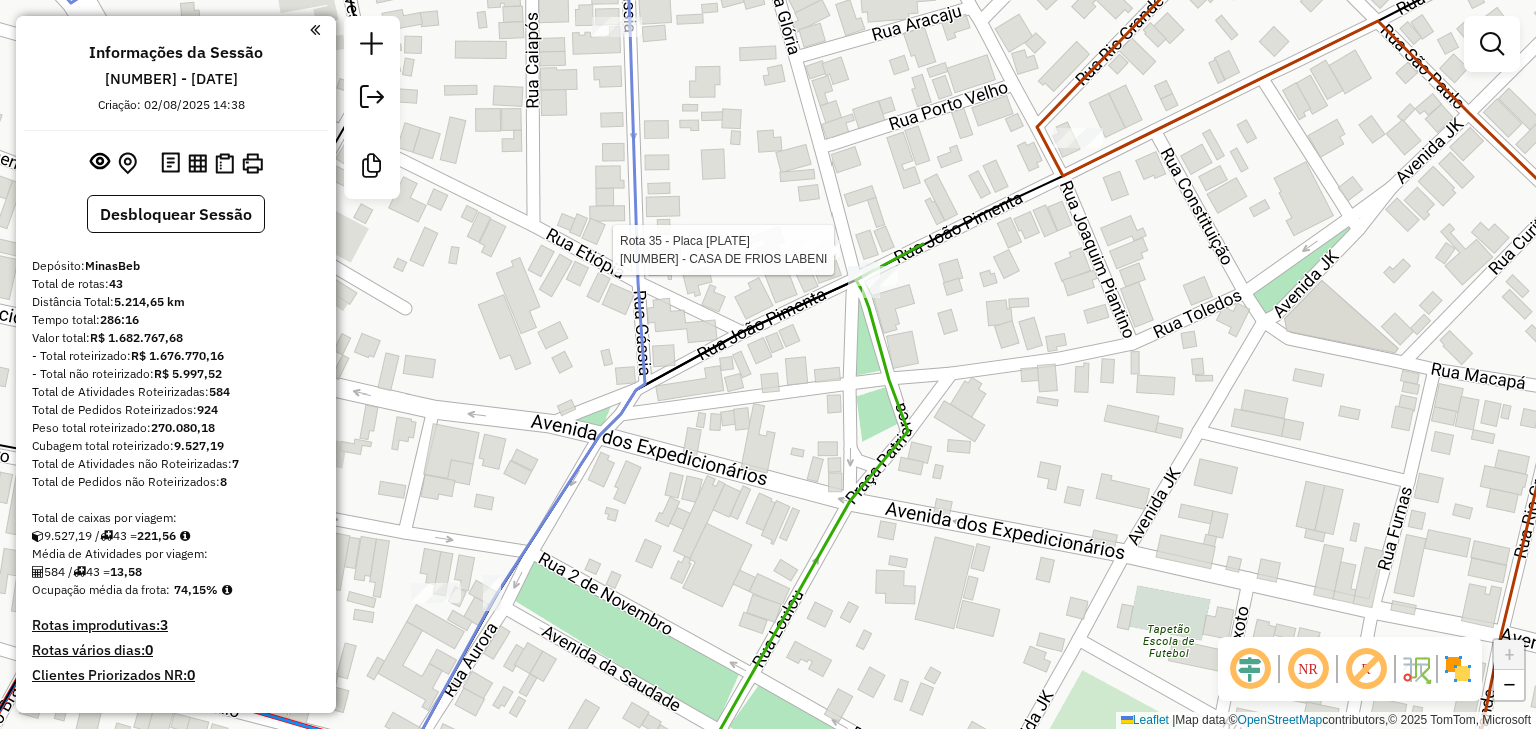 select on "**********" 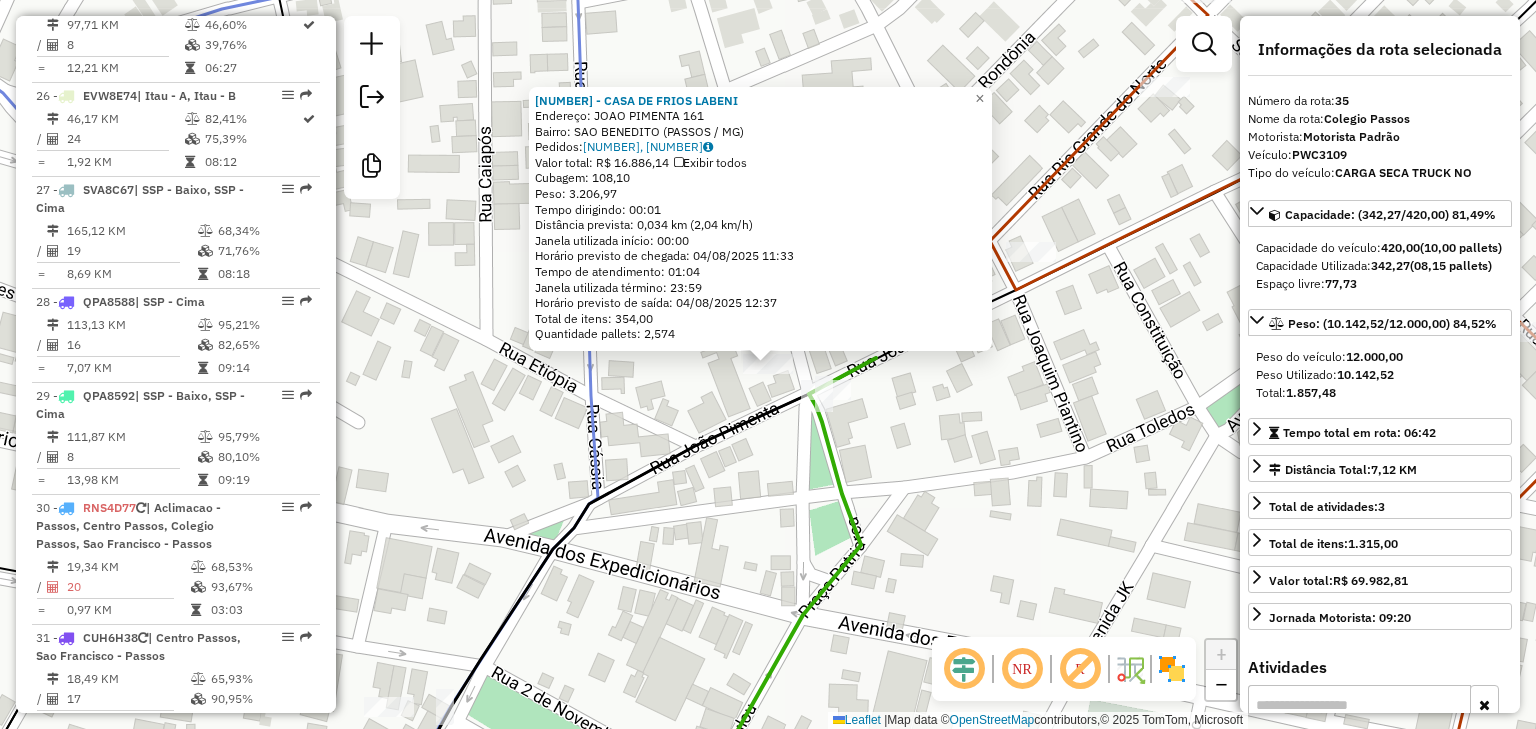 scroll, scrollTop: 4272, scrollLeft: 0, axis: vertical 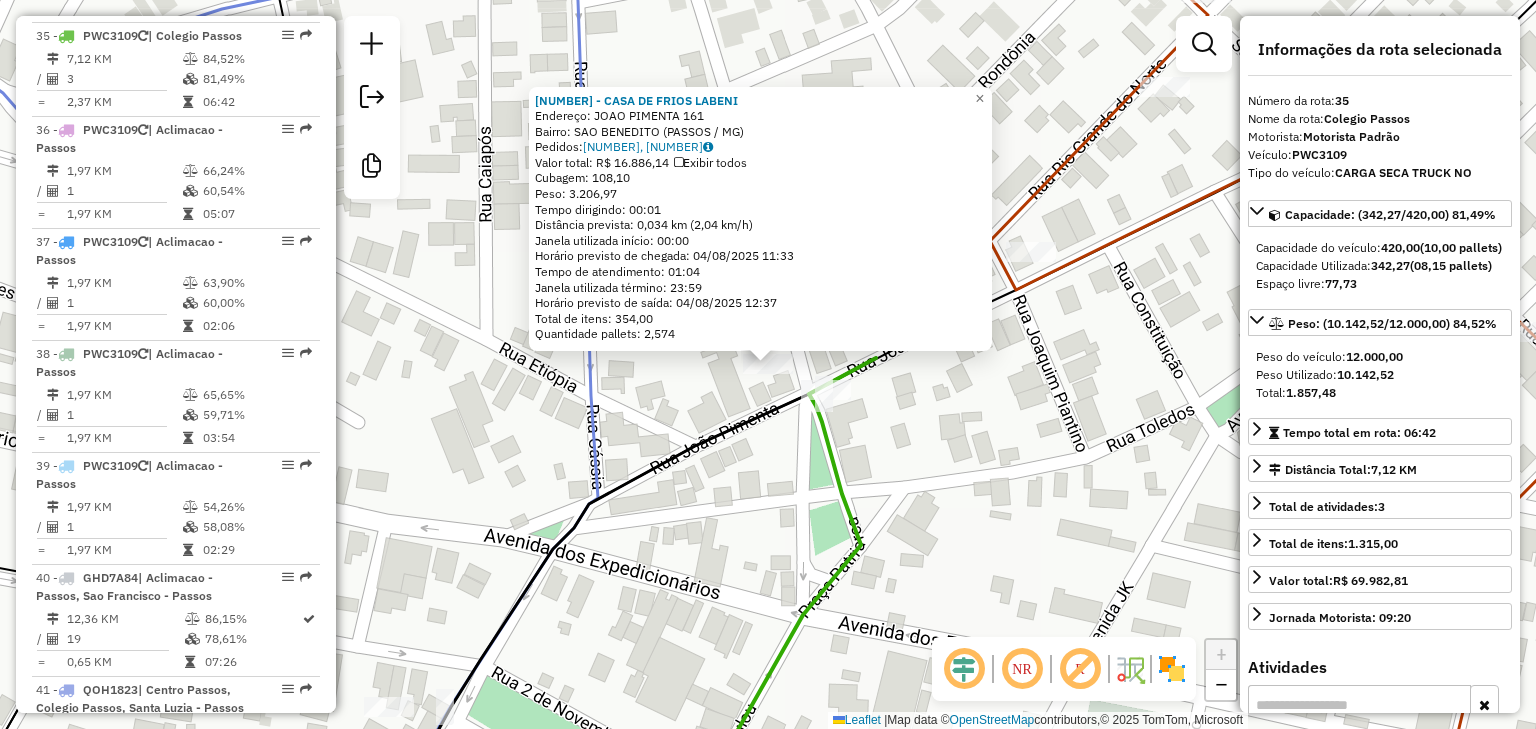 click 